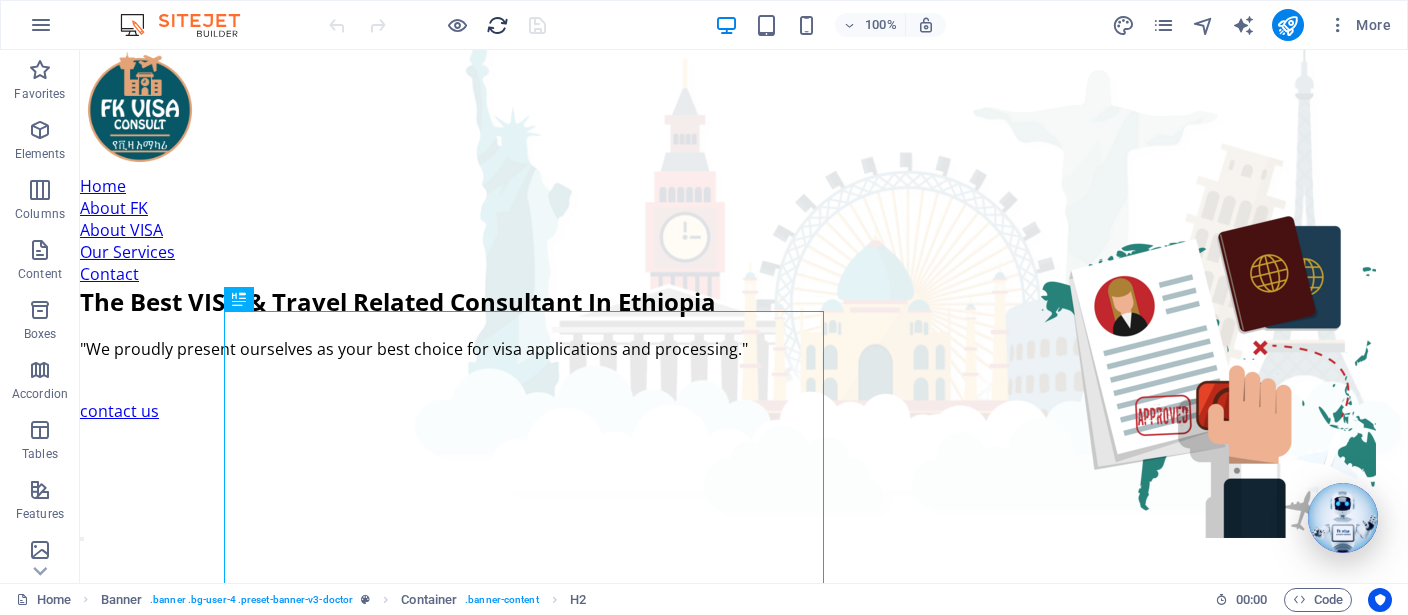 scroll, scrollTop: 0, scrollLeft: 0, axis: both 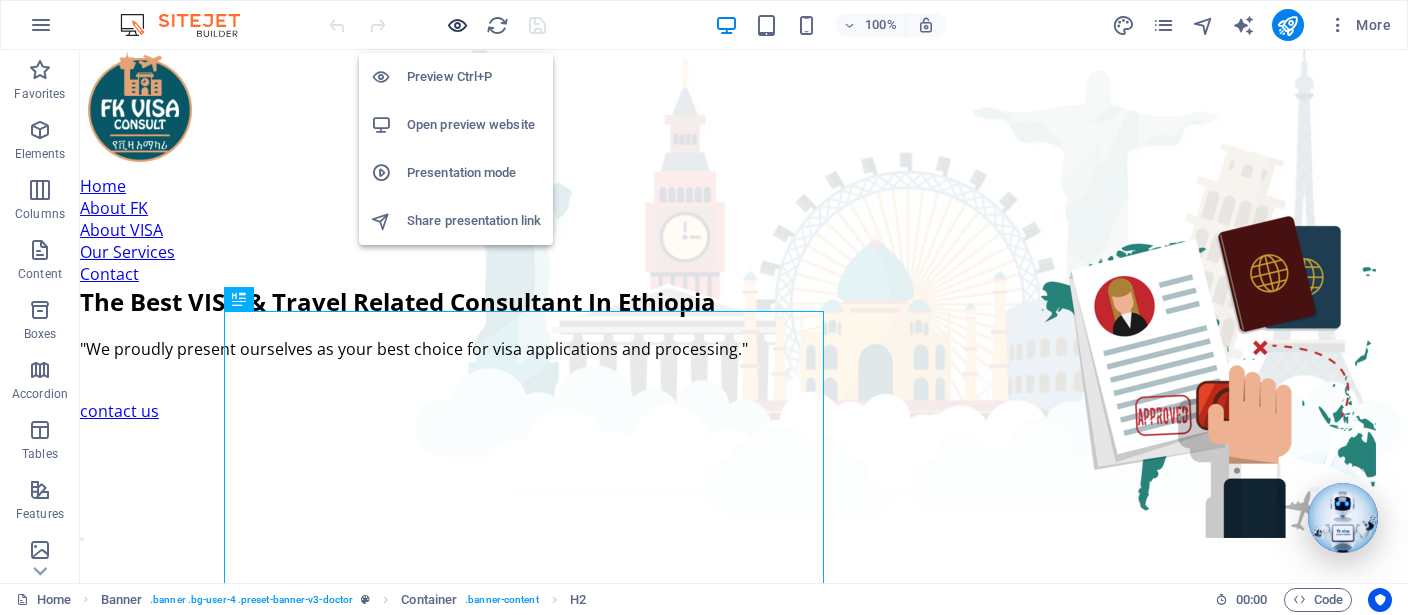 click at bounding box center (457, 25) 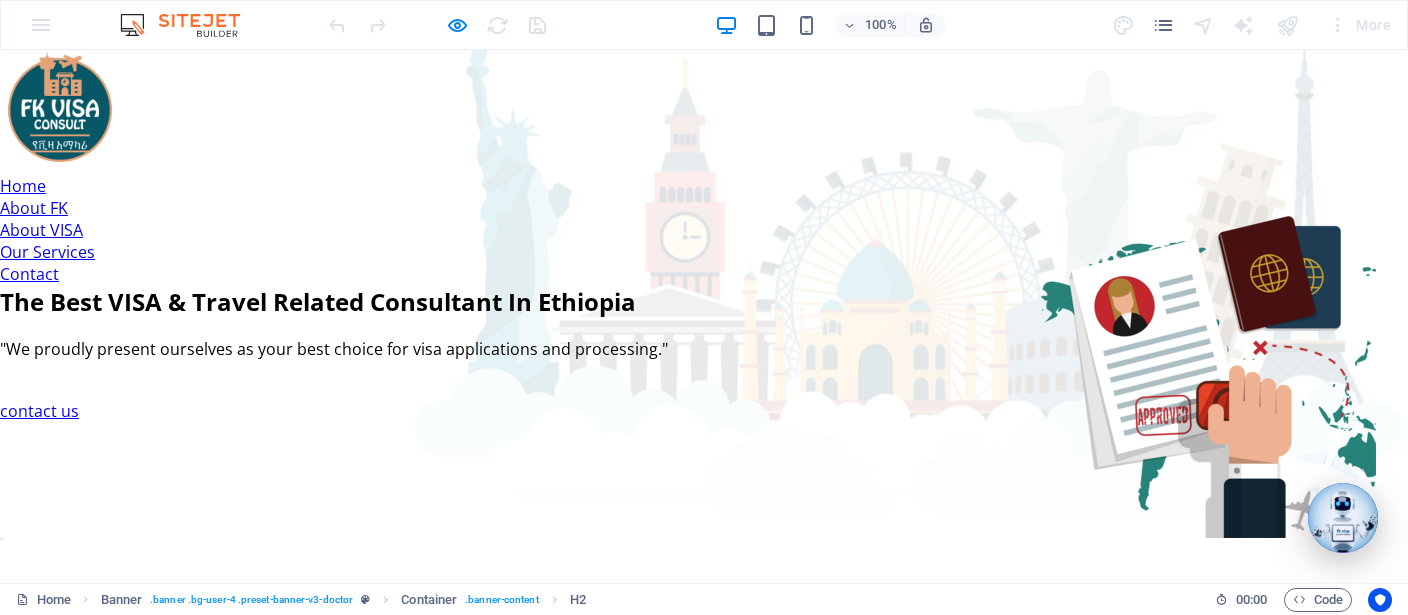 click on "Contact" at bounding box center [29, 274] 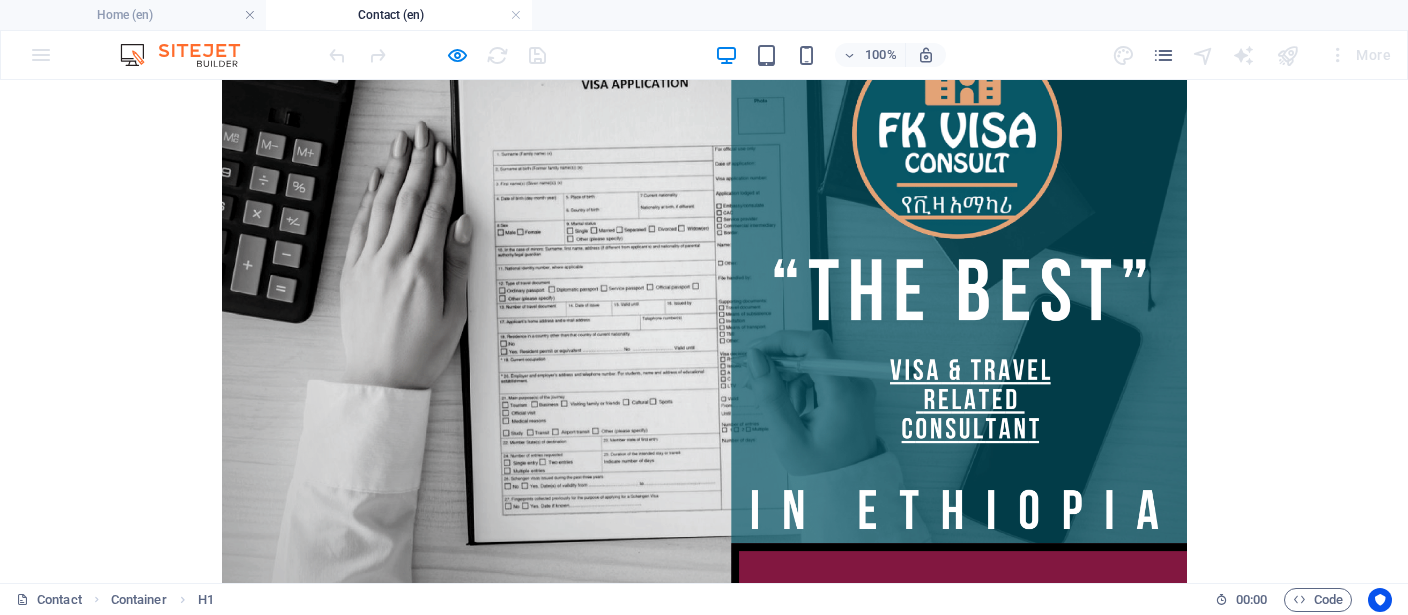 scroll, scrollTop: 0, scrollLeft: 0, axis: both 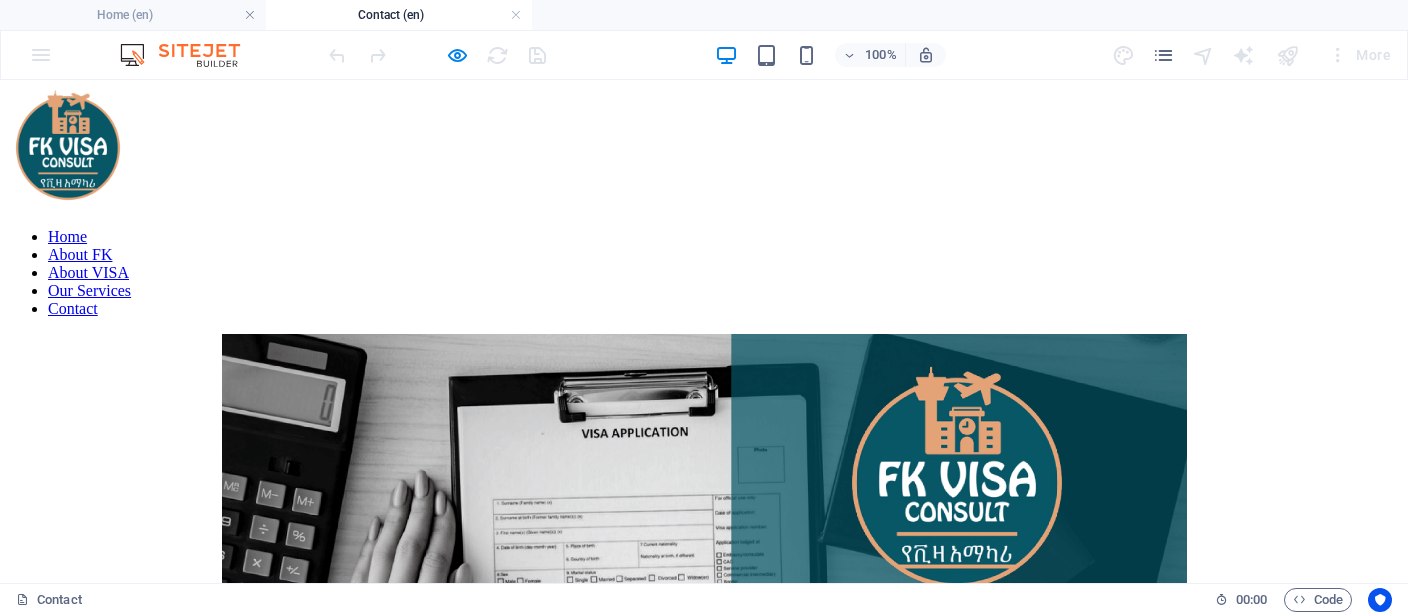 click at bounding box center (704, 979) 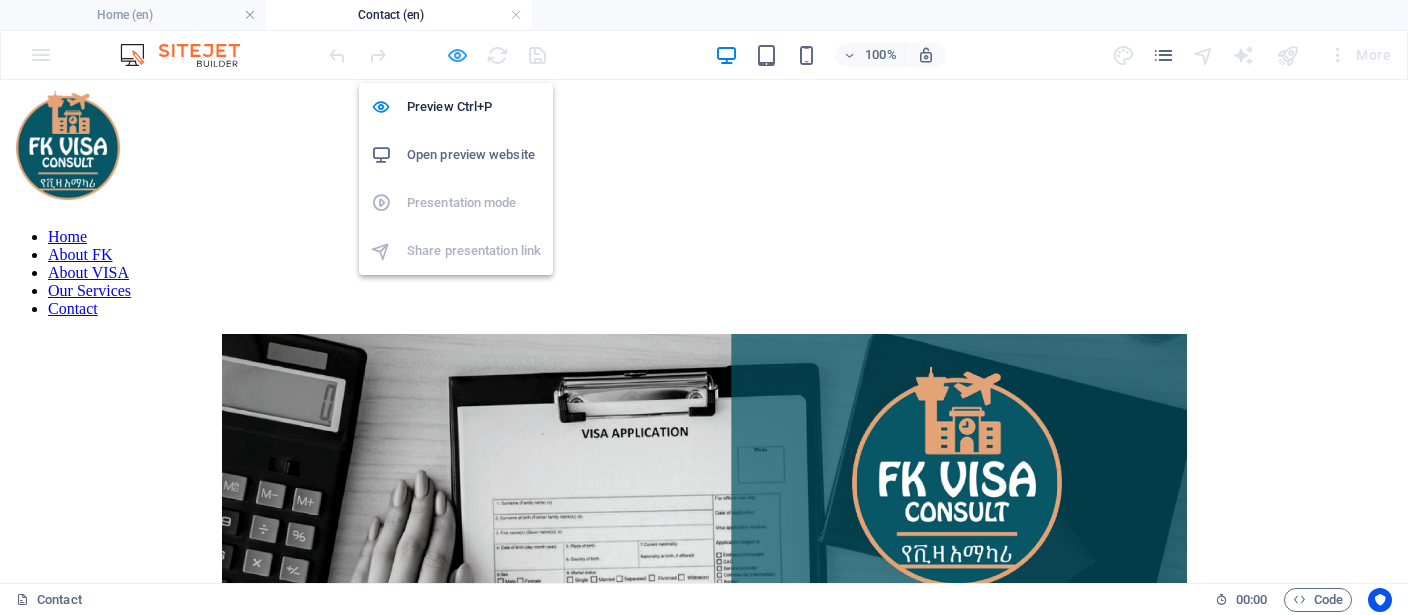 click at bounding box center (457, 55) 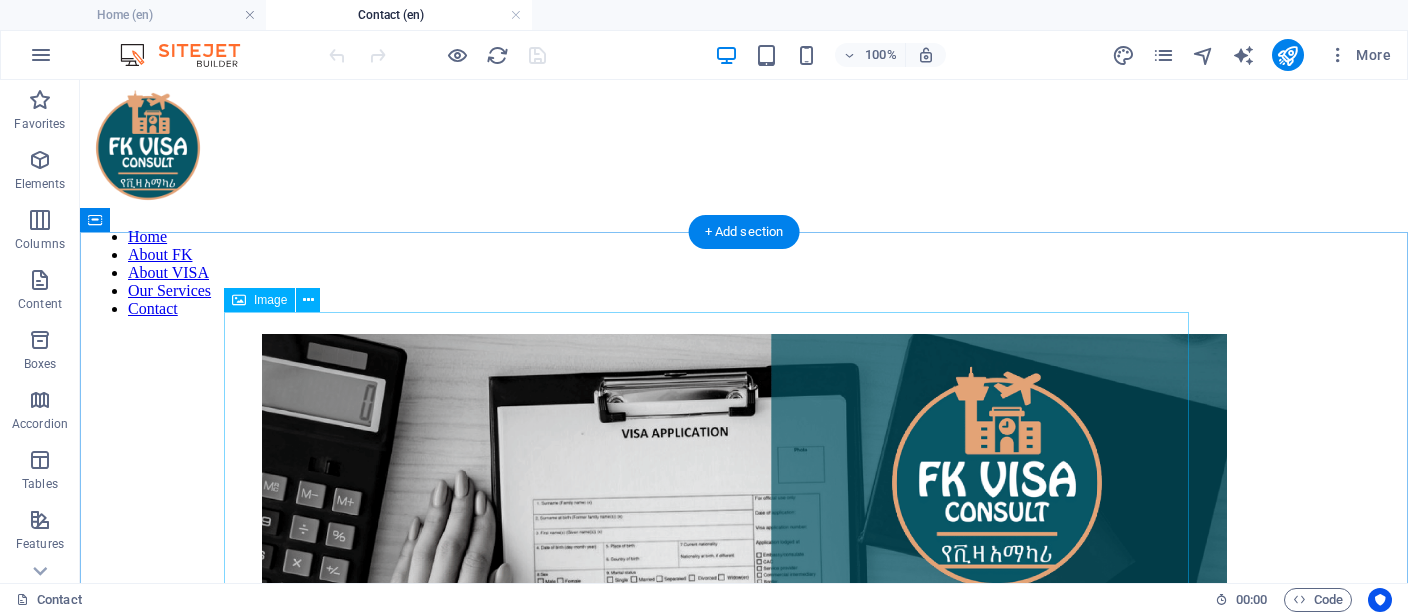 click at bounding box center (744, 979) 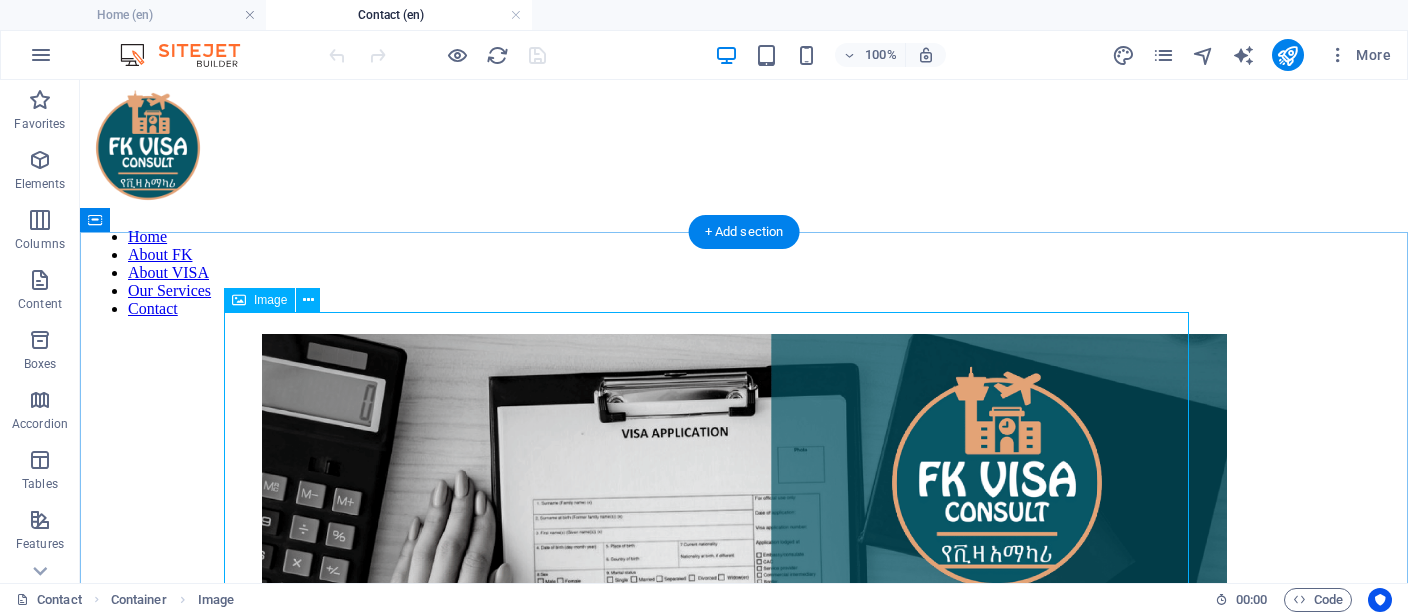click at bounding box center [744, 979] 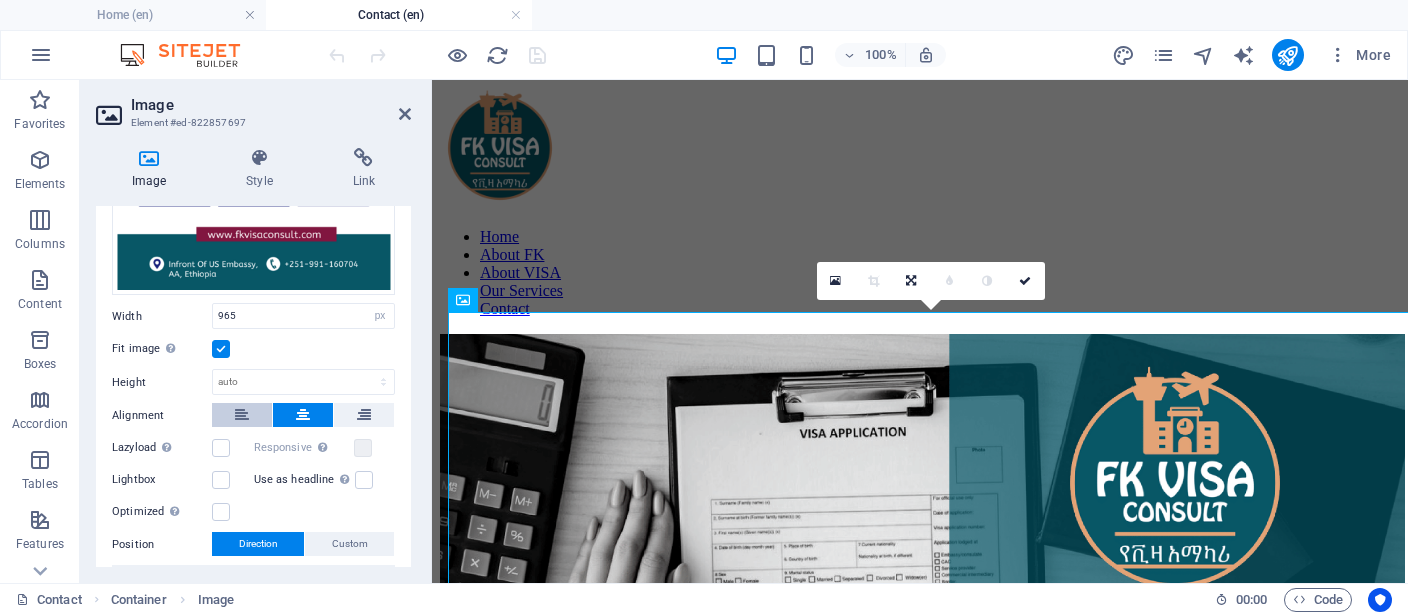 scroll, scrollTop: 369, scrollLeft: 0, axis: vertical 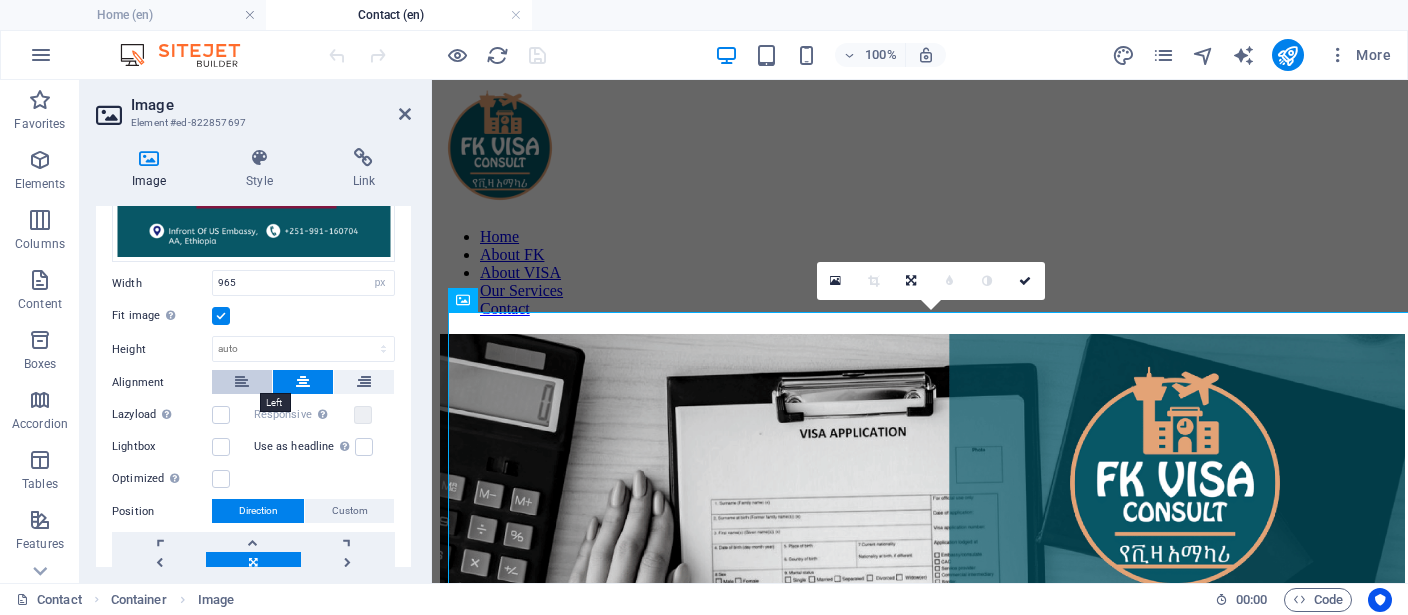 click at bounding box center [242, 382] 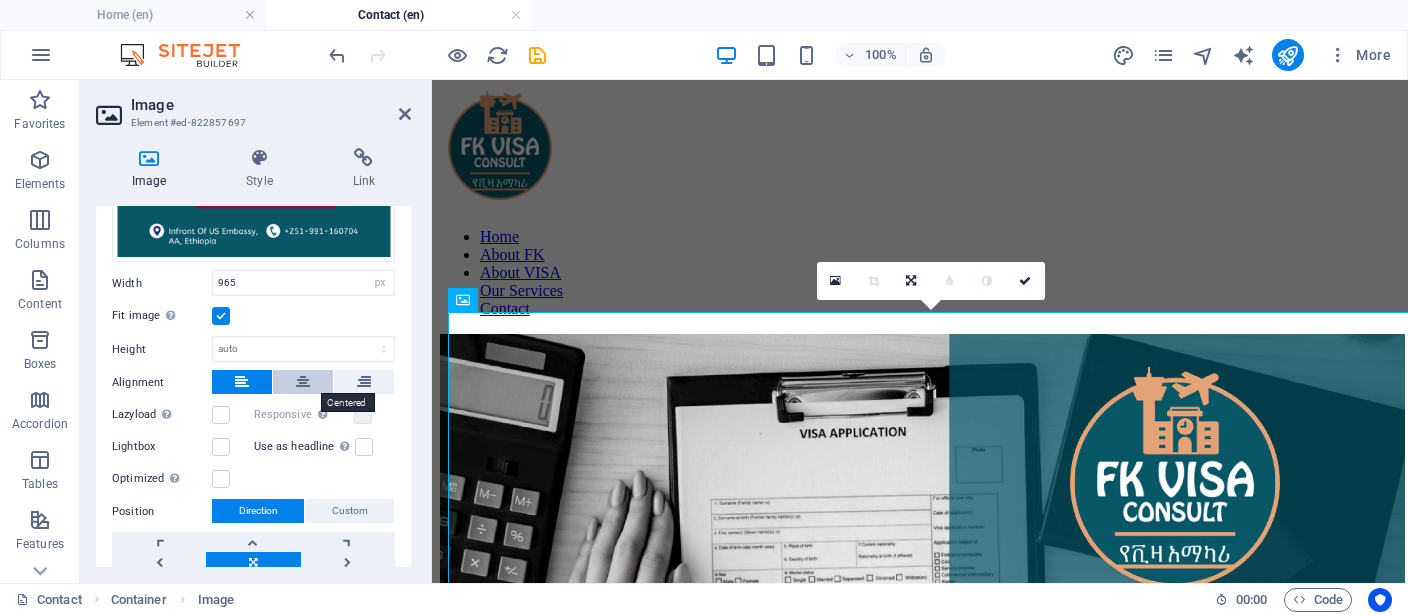 click at bounding box center (303, 382) 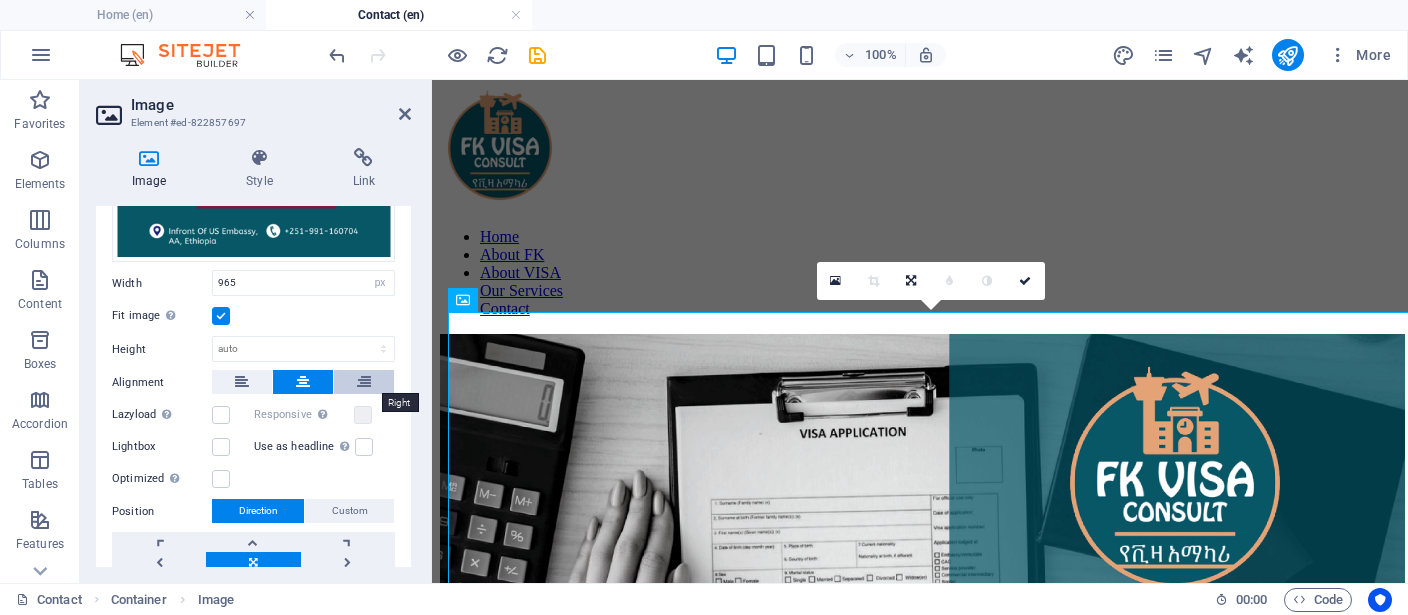 click at bounding box center (364, 382) 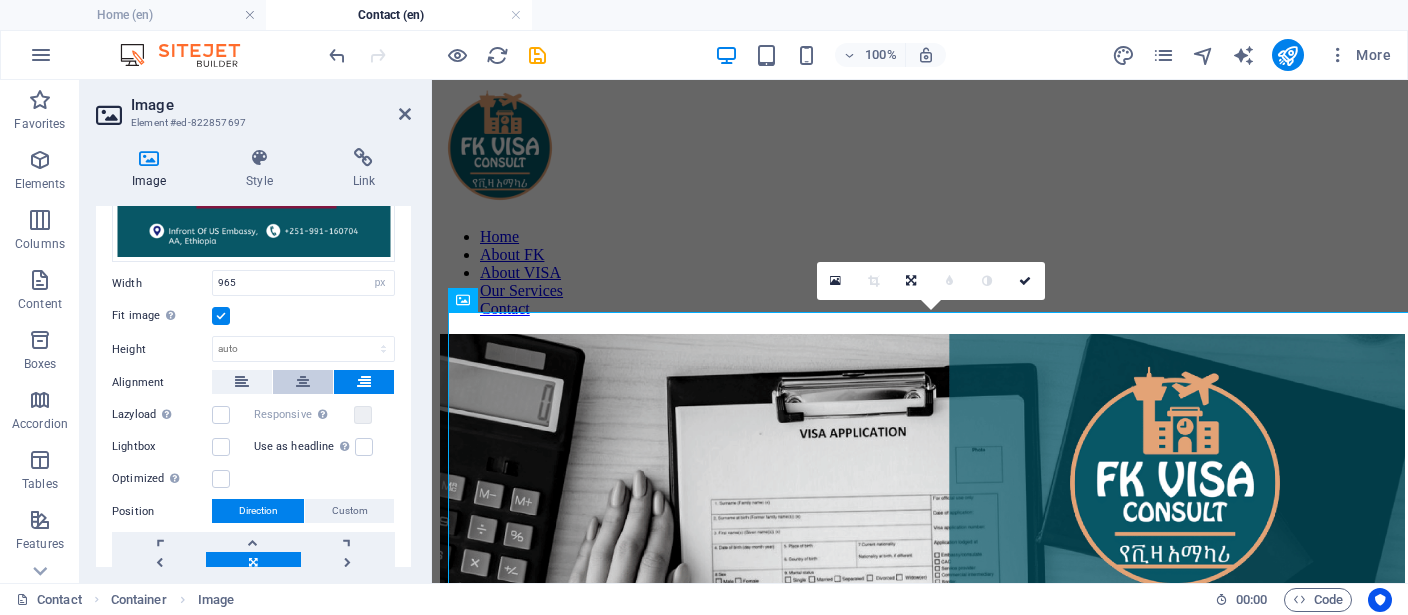 click at bounding box center [303, 382] 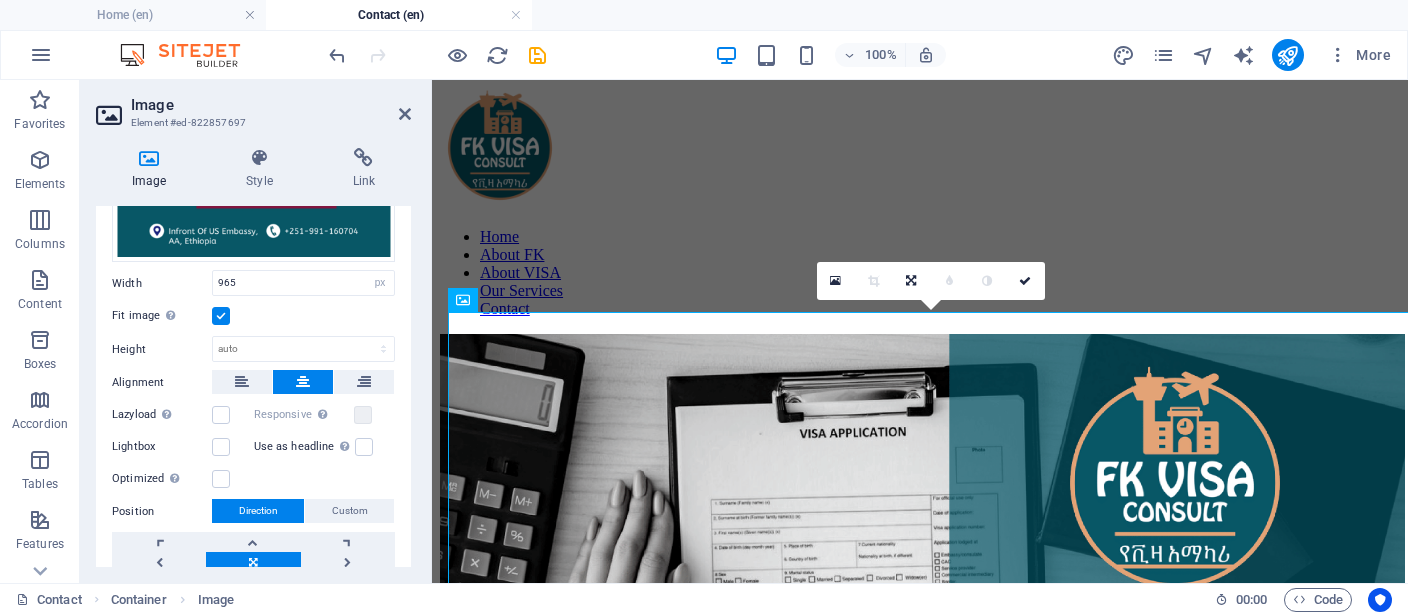 click at bounding box center [221, 316] 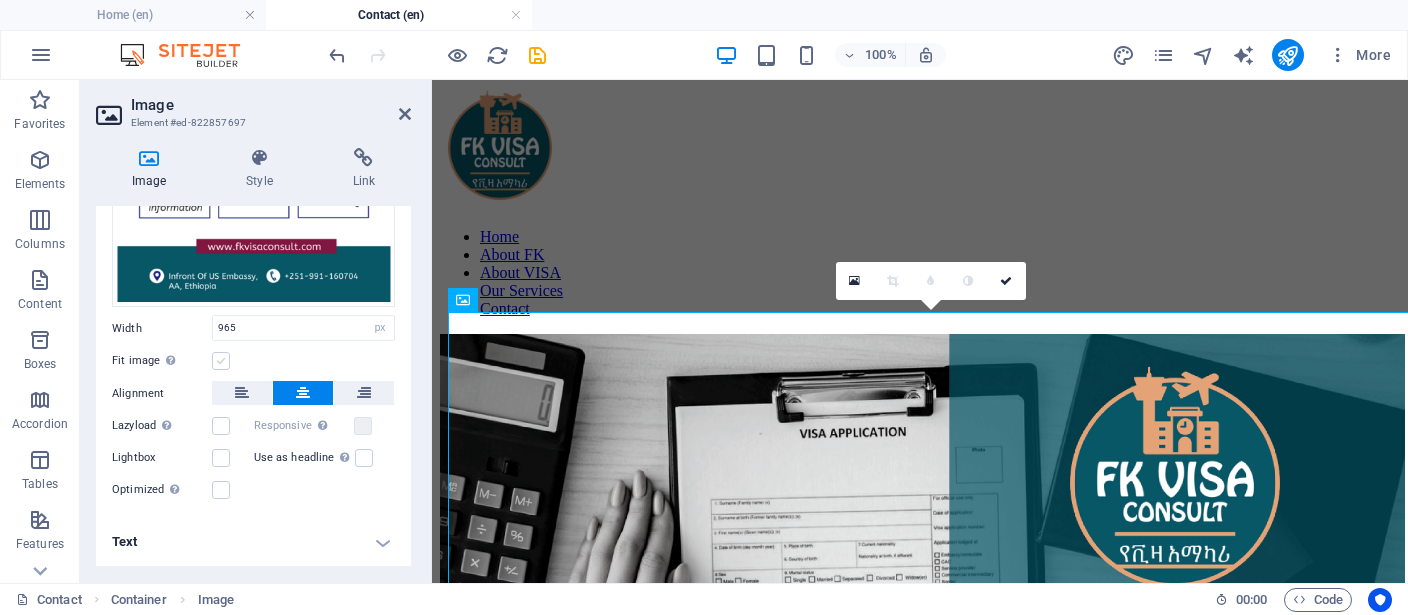scroll, scrollTop: 322, scrollLeft: 0, axis: vertical 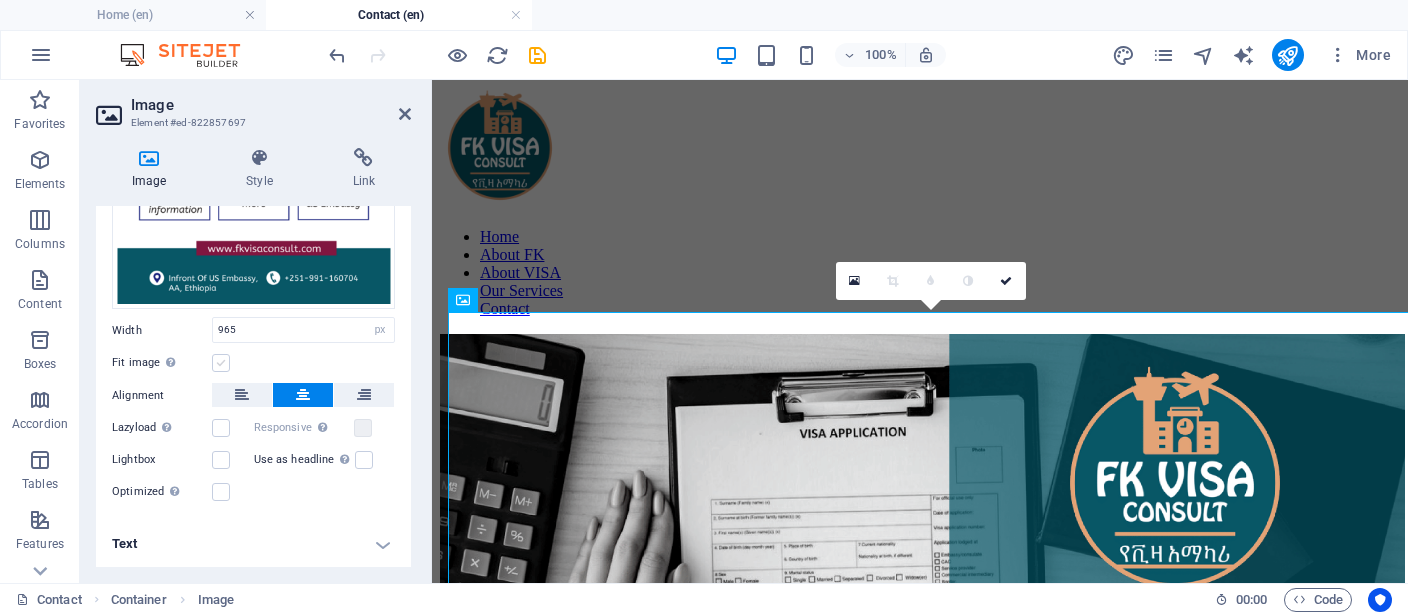 click at bounding box center [221, 363] 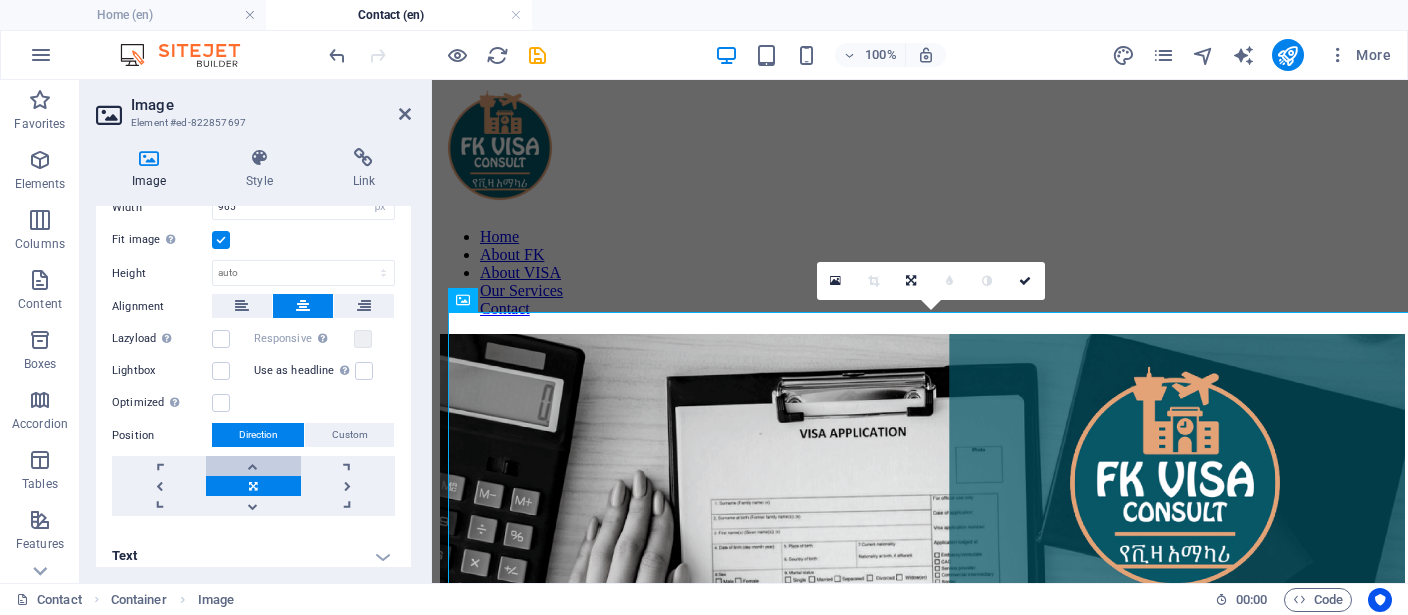 scroll, scrollTop: 456, scrollLeft: 0, axis: vertical 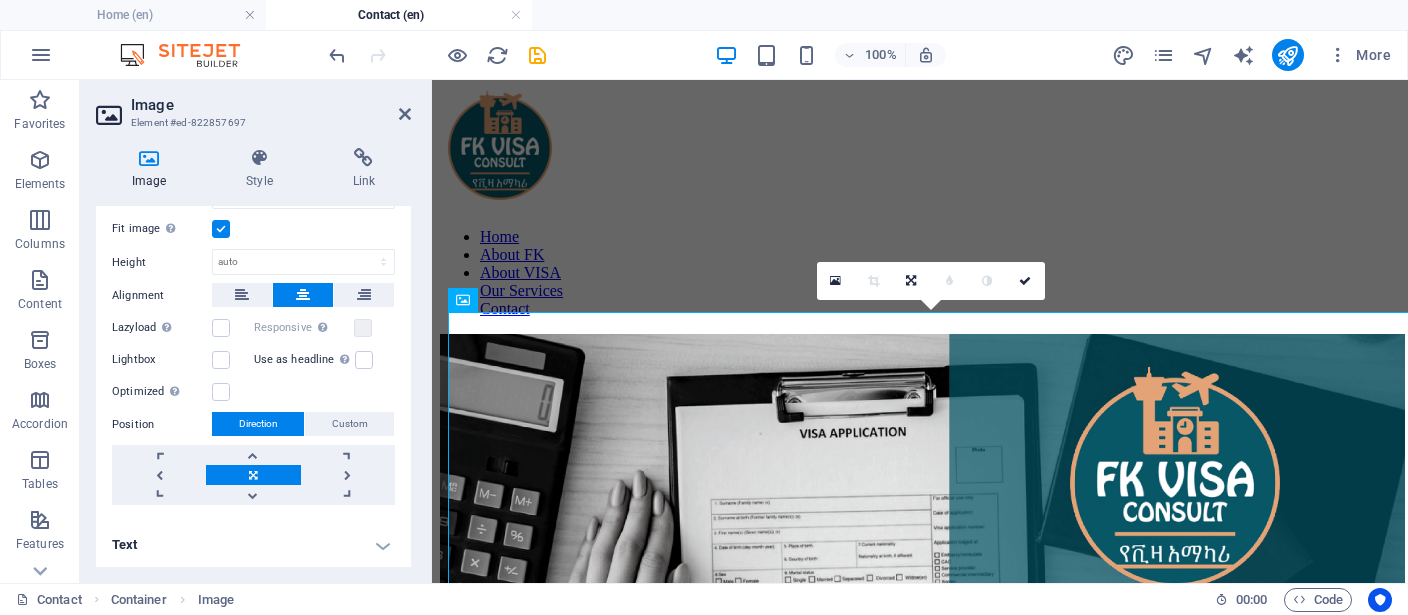 click at bounding box center (253, 475) 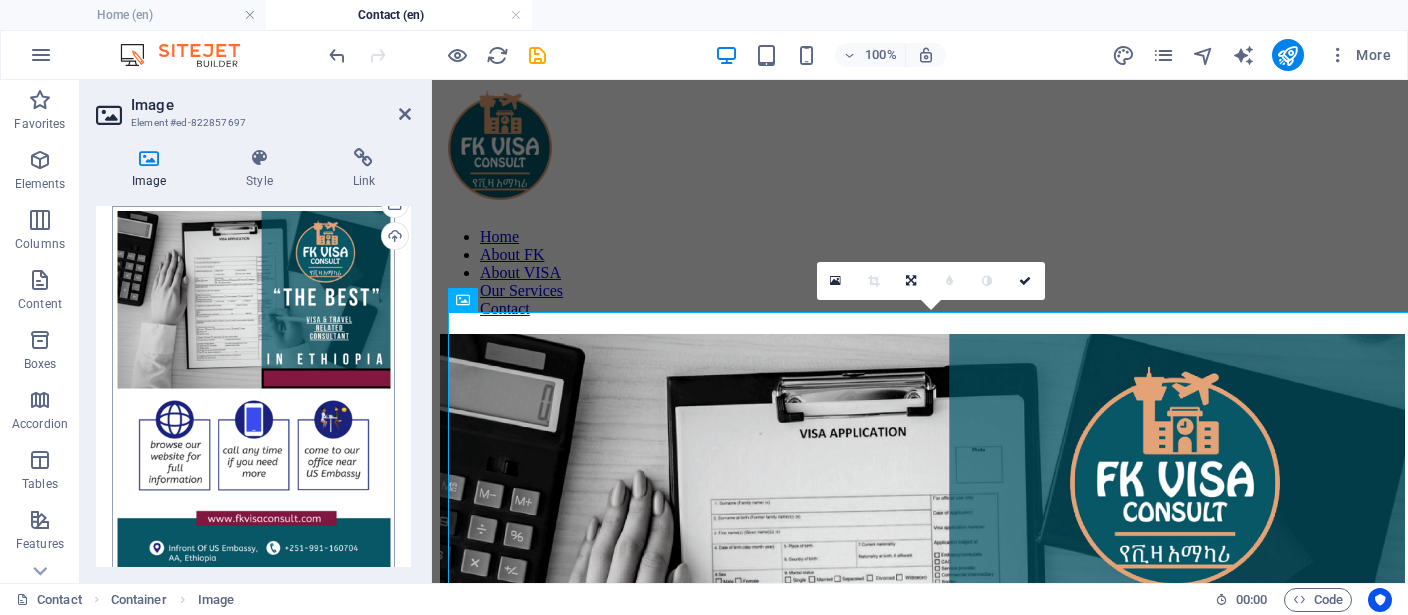 scroll, scrollTop: 0, scrollLeft: 0, axis: both 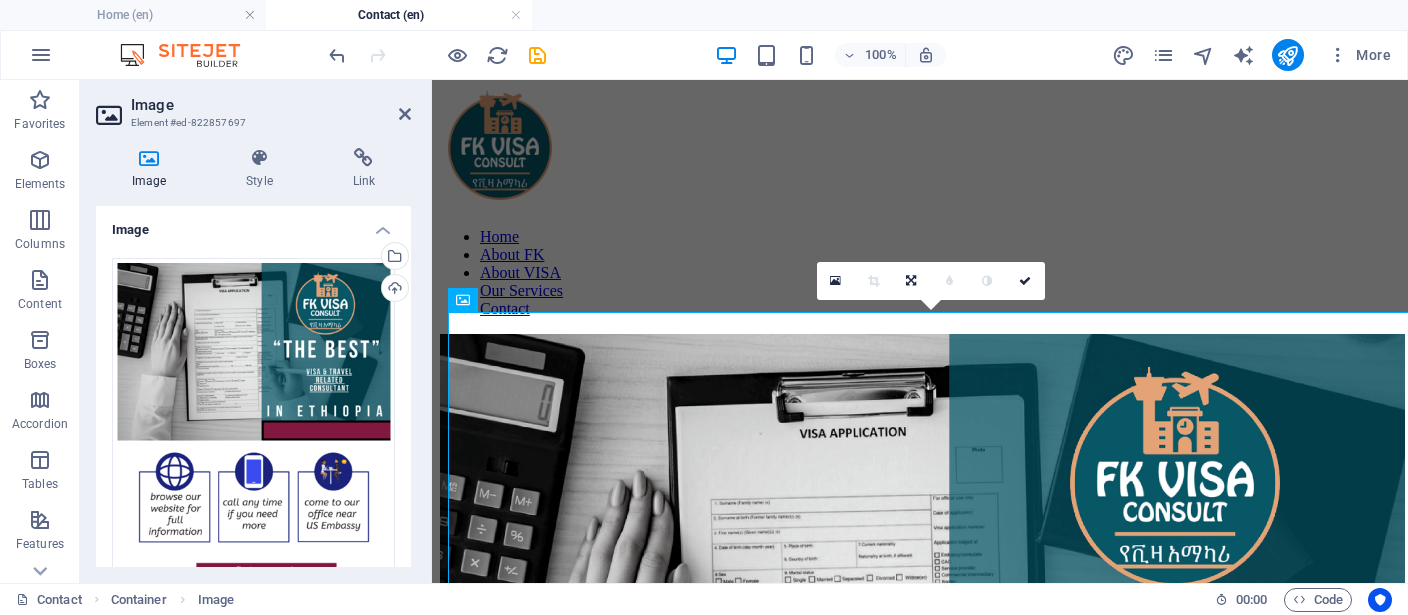 click on "Image Style Link Image Drag files here, click to choose files or select files from Files or our free stock photos & videos Select files from the file manager, stock photos, or upload file(s) Upload Width 965 Default auto px rem % em vh vw Fit image Automatically fit image to a fixed width and height Height Default auto px Alignment Lazyload Loading images after the page loads improves page speed. Responsive Automatically load retina image and smartphone optimized sizes. Lightbox Use as headline The image will be wrapped in an H1 headline tag. Useful for giving alternative text the weight of an H1 headline, e.g. for the logo. Leave unchecked if uncertain. Optimized Images are compressed to improve page speed. Position Direction Custom X offset 50 px rem % vh vw Y offset 50 px rem % vh vw Text Float No float Image left Image right Determine how text should behave around the image. Text Alternative text Image caption Paragraph Format Normal Heading 1 Heading 2 Heading 3 Heading 4 Heading 5 Heading 6 Code Arial 8" at bounding box center (253, 357) 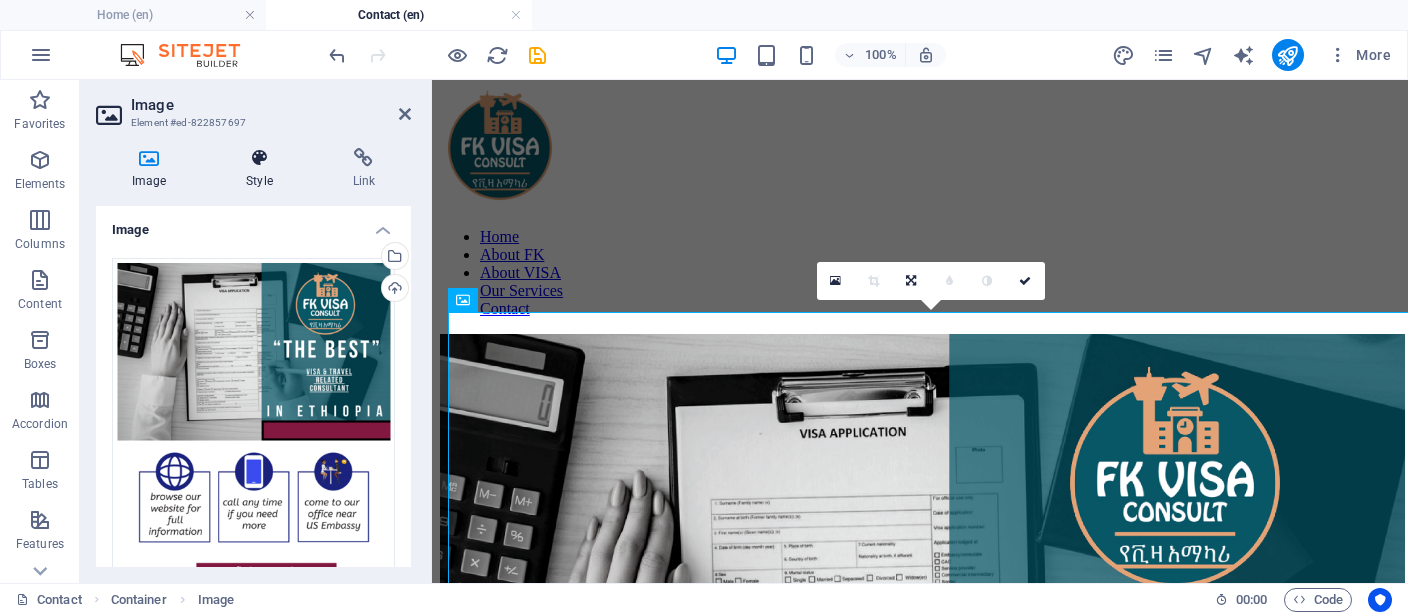 click at bounding box center (259, 158) 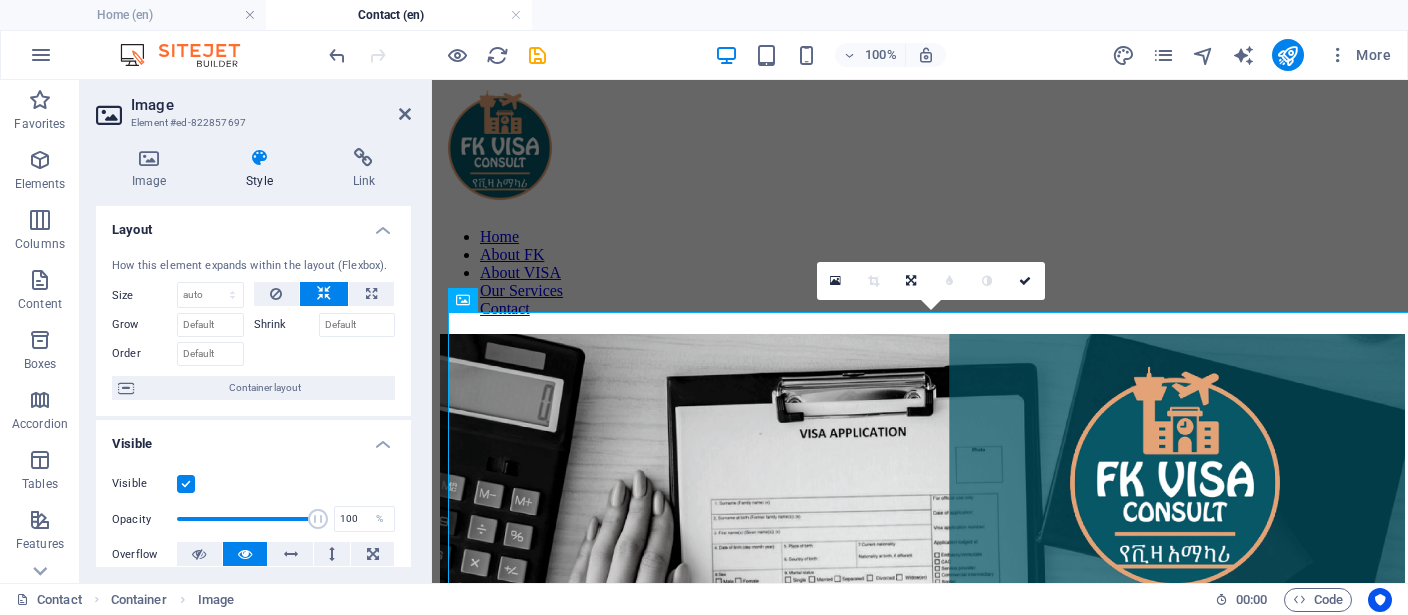 click on "How this element expands within the layout (Flexbox). Size Default auto px % 1/1 1/2 1/3 1/4 1/5 1/6 1/7 1/8 1/9 1/10 Grow Shrink Order Container layout" at bounding box center (253, 329) 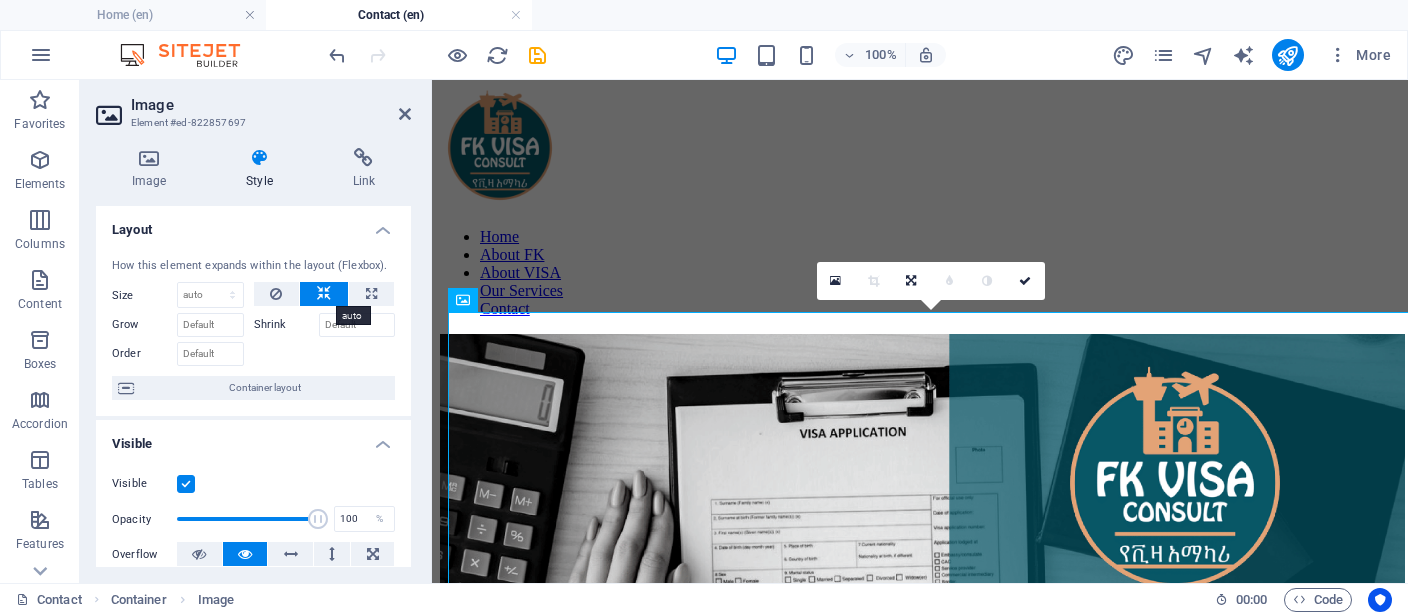 click at bounding box center (324, 294) 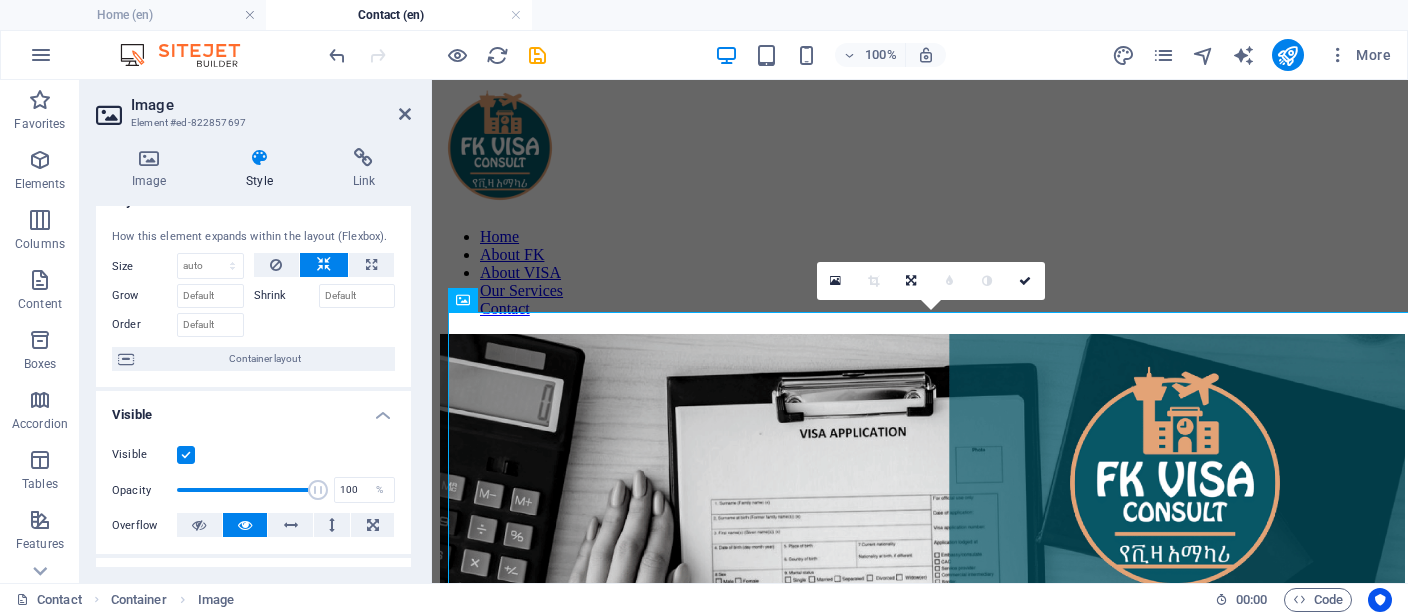 scroll, scrollTop: 0, scrollLeft: 0, axis: both 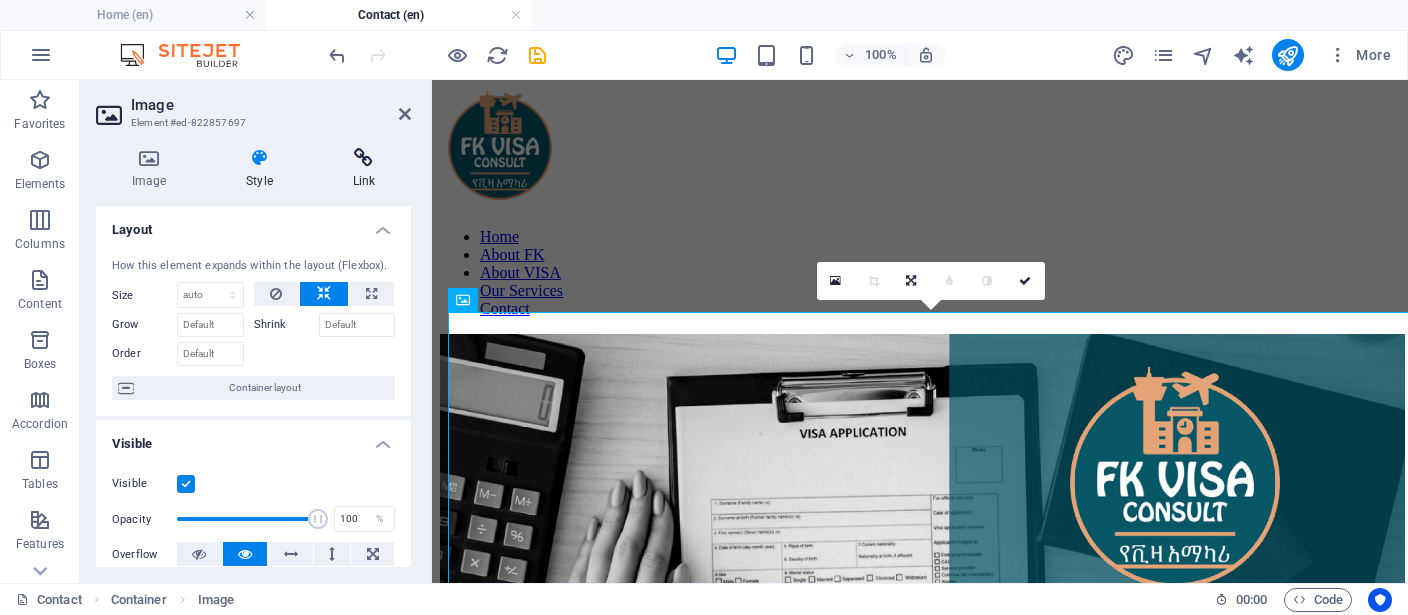 click on "Link" at bounding box center (364, 169) 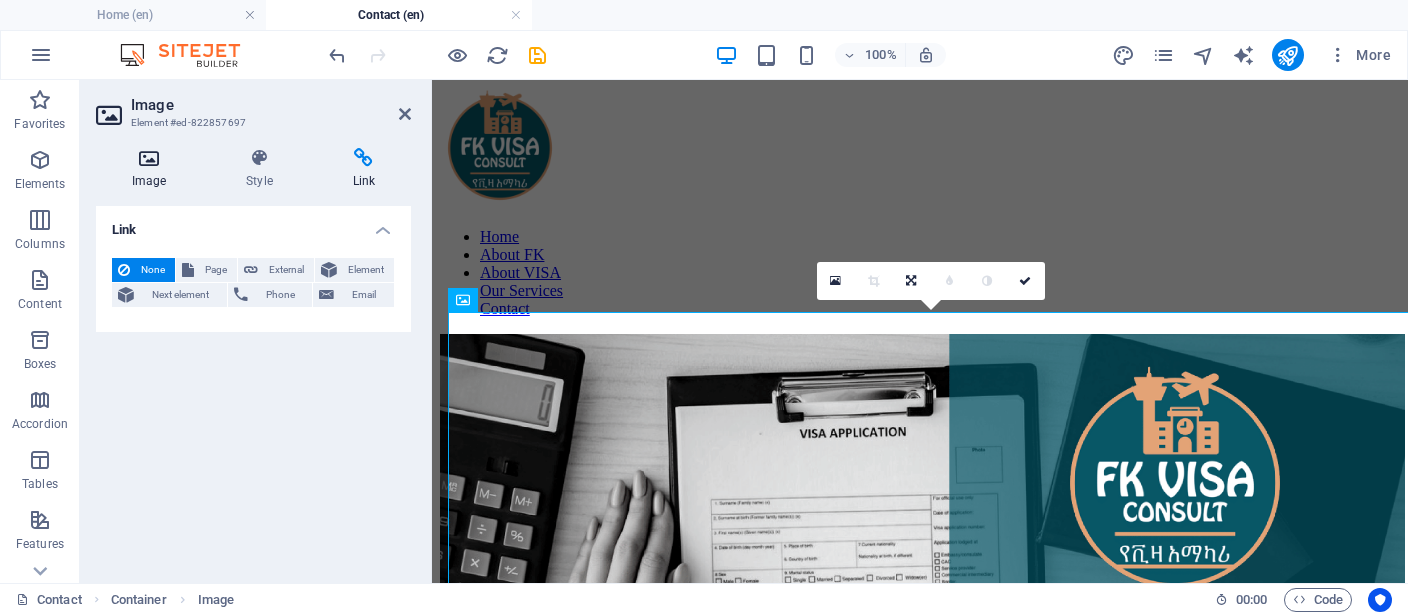 click on "Image" at bounding box center [153, 169] 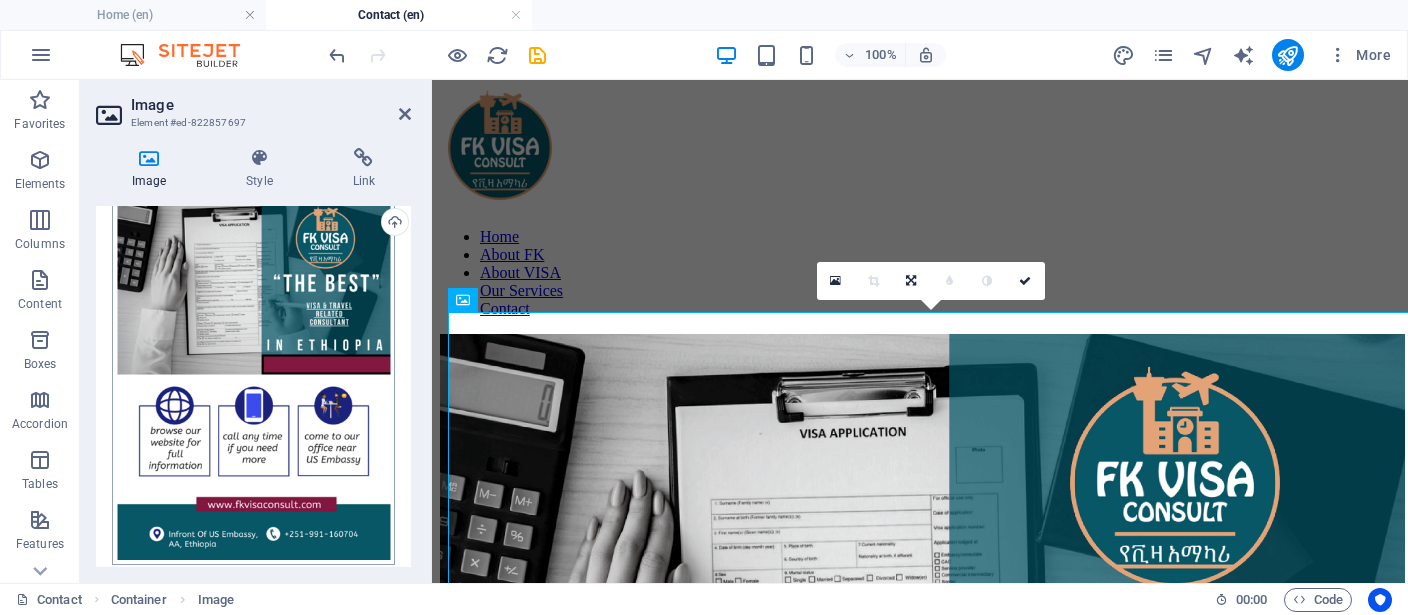 scroll, scrollTop: 92, scrollLeft: 0, axis: vertical 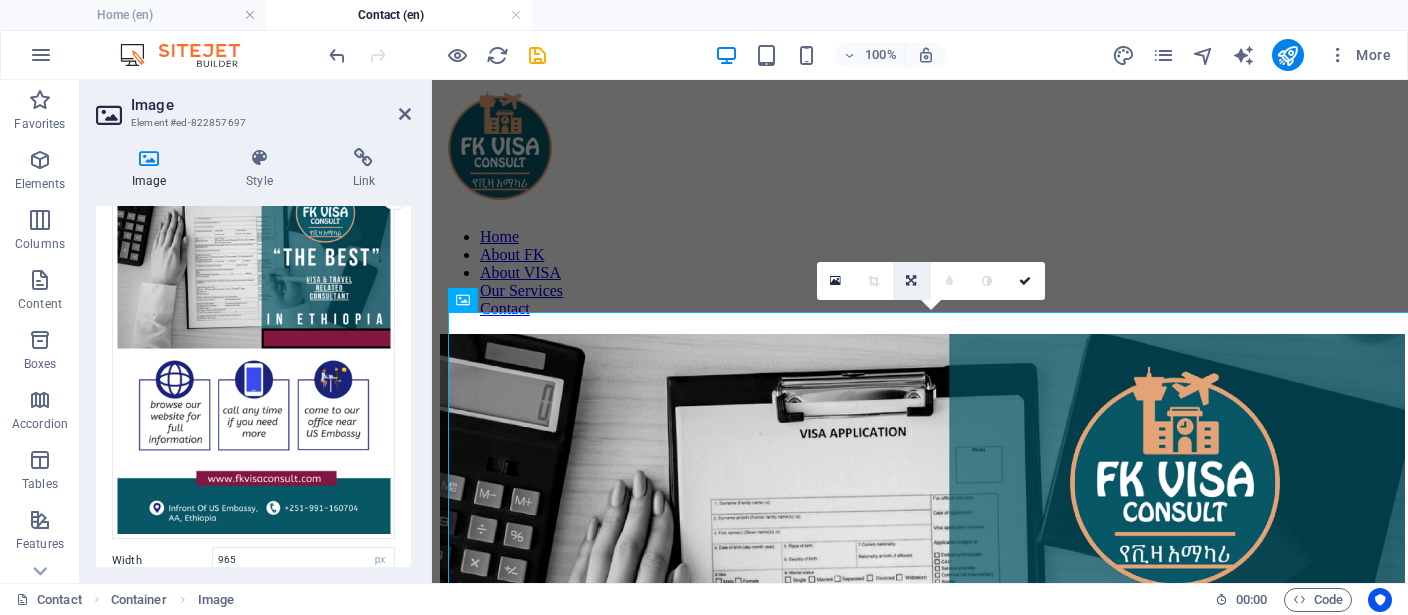 click at bounding box center (911, 281) 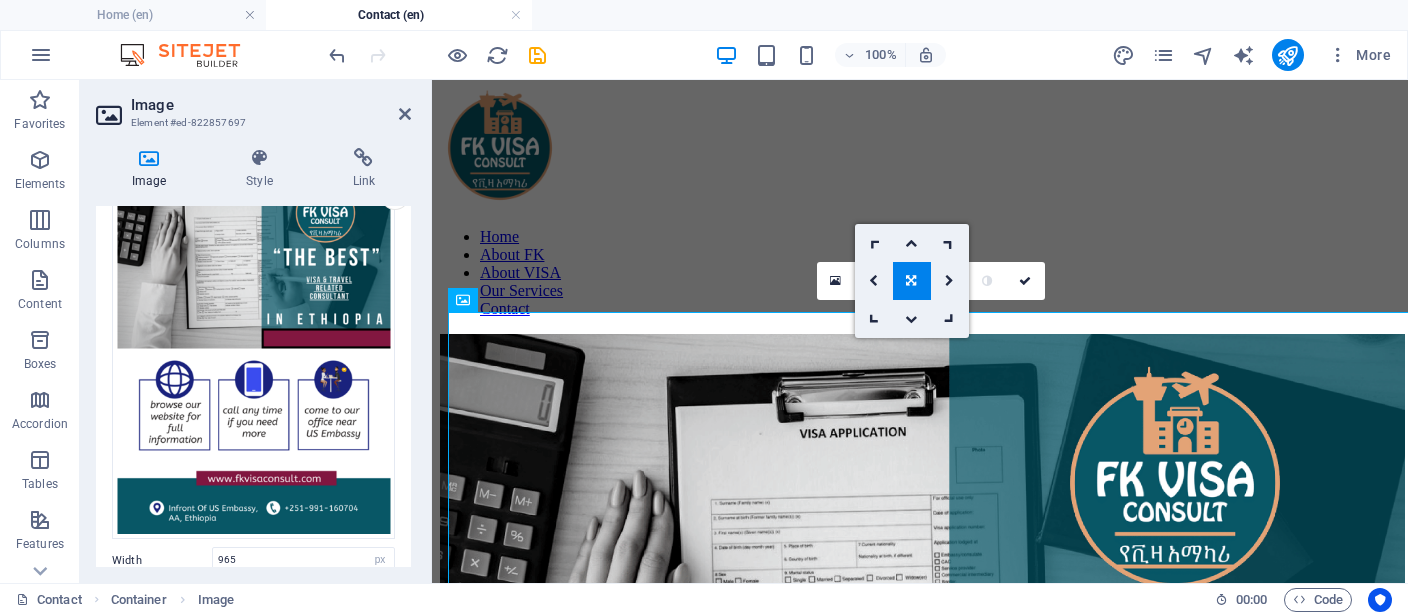 click at bounding box center (911, 281) 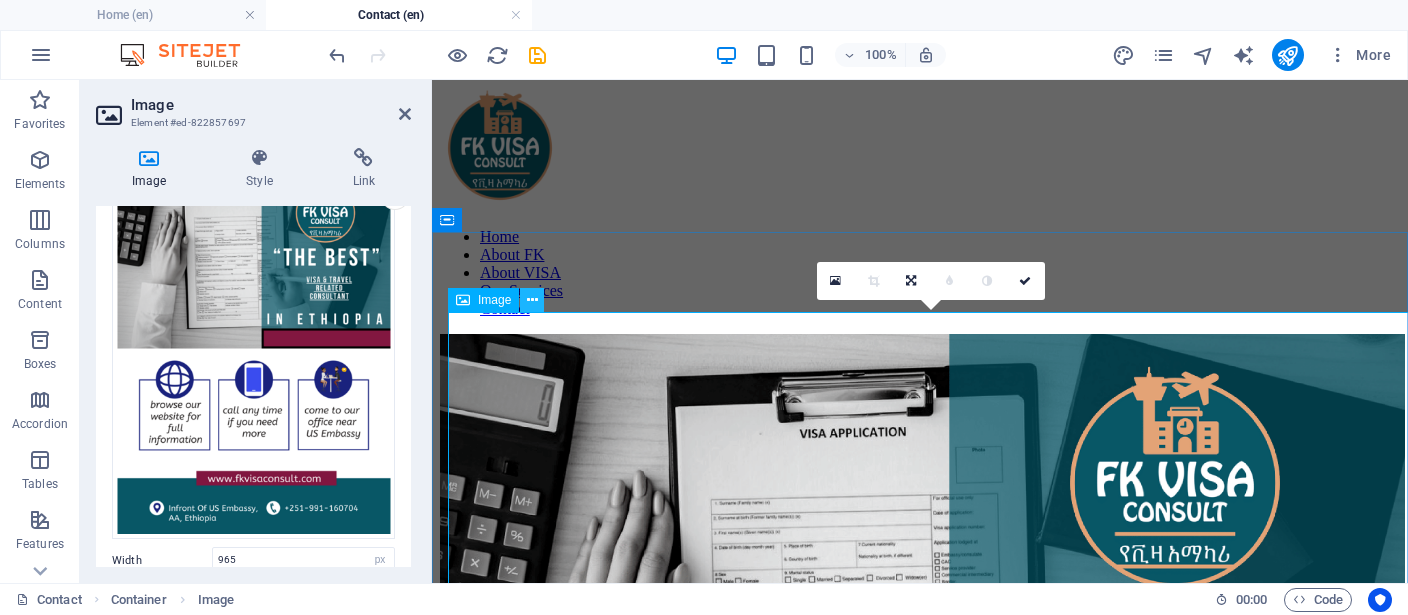 click at bounding box center [532, 300] 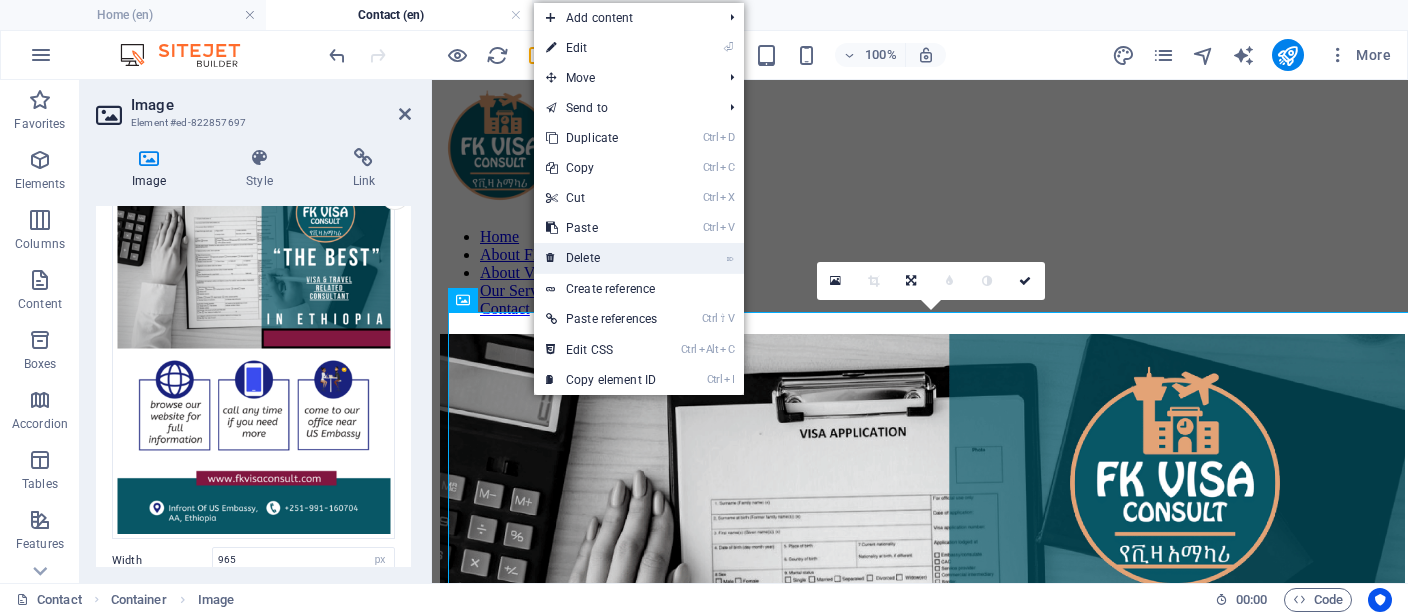 click on "⌦  Delete" at bounding box center [601, 258] 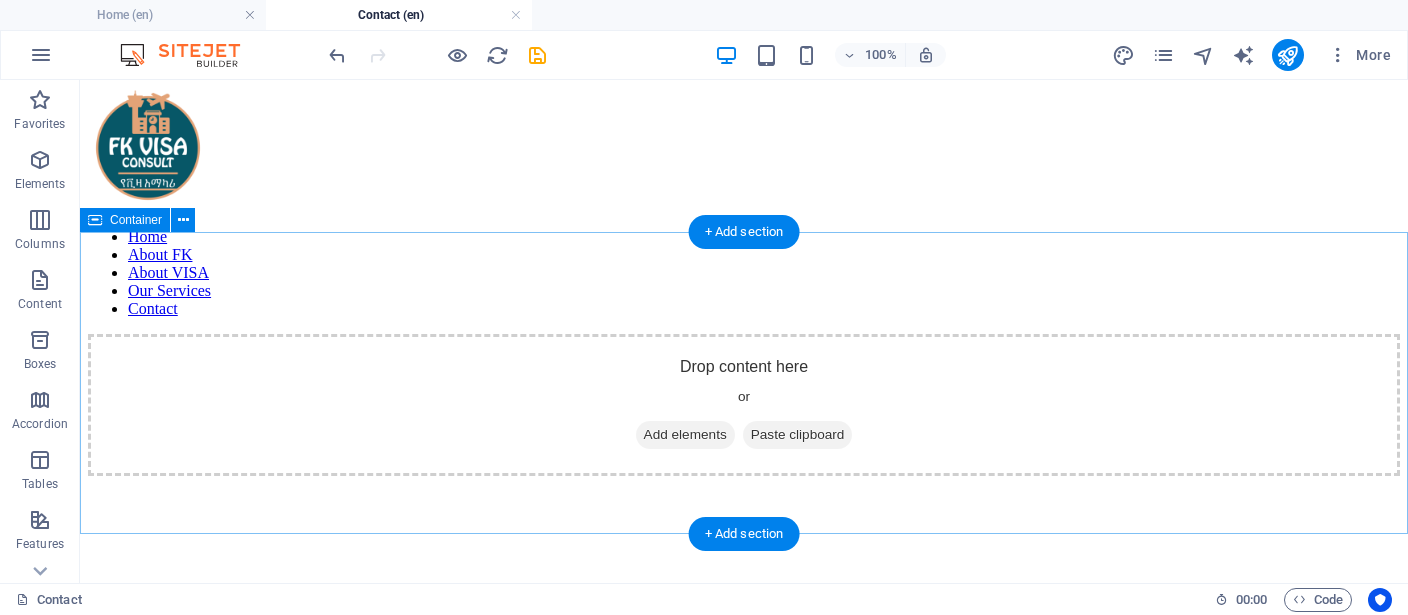 click on "Add elements" at bounding box center [685, 435] 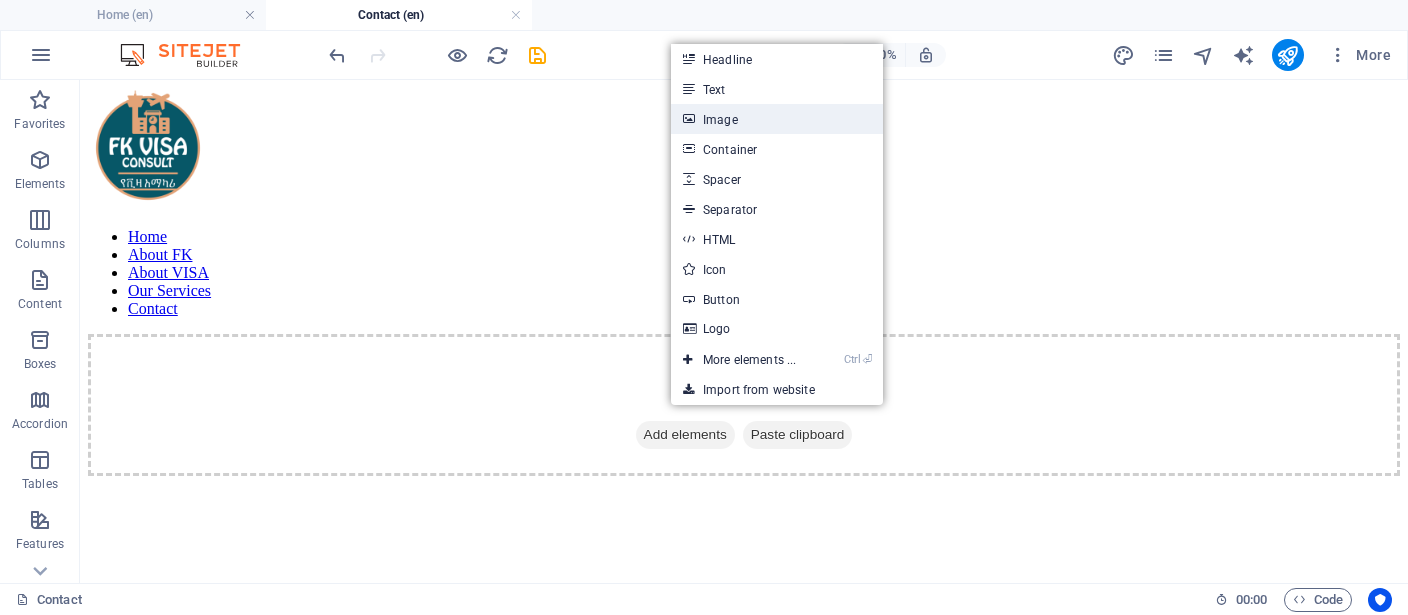 click on "Image" at bounding box center (777, 119) 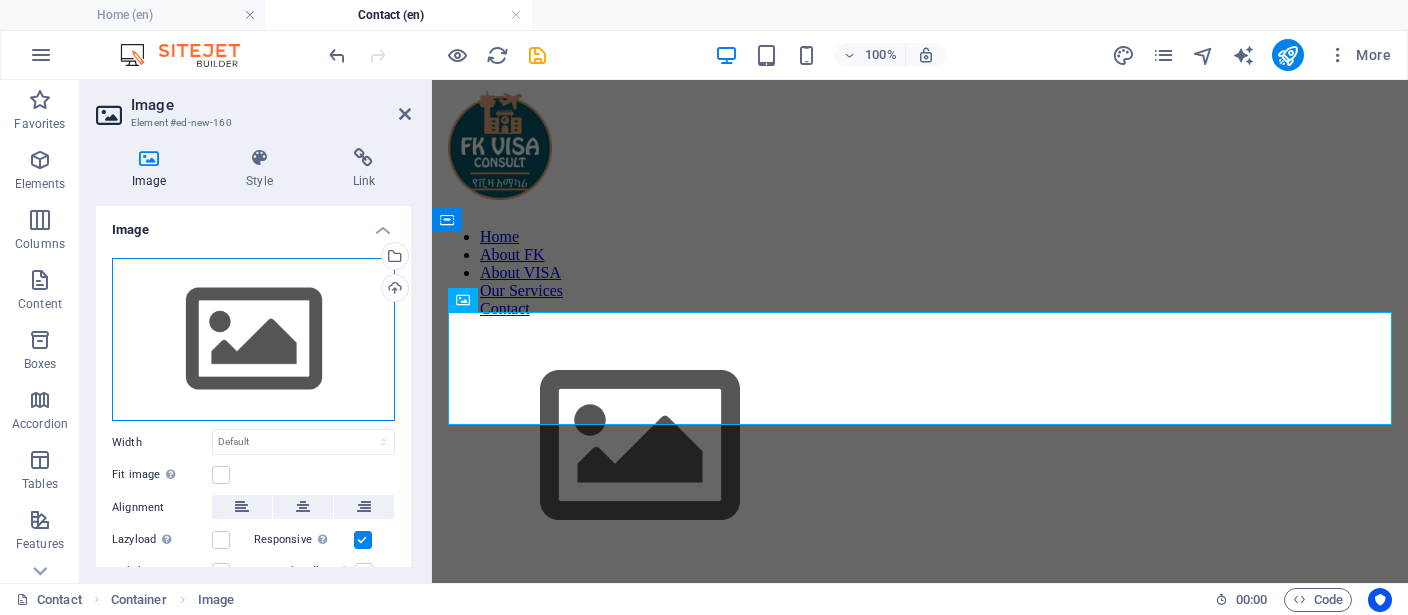 click on "Drag files here, click to choose files or select files from Files or our free stock photos & videos" at bounding box center [253, 340] 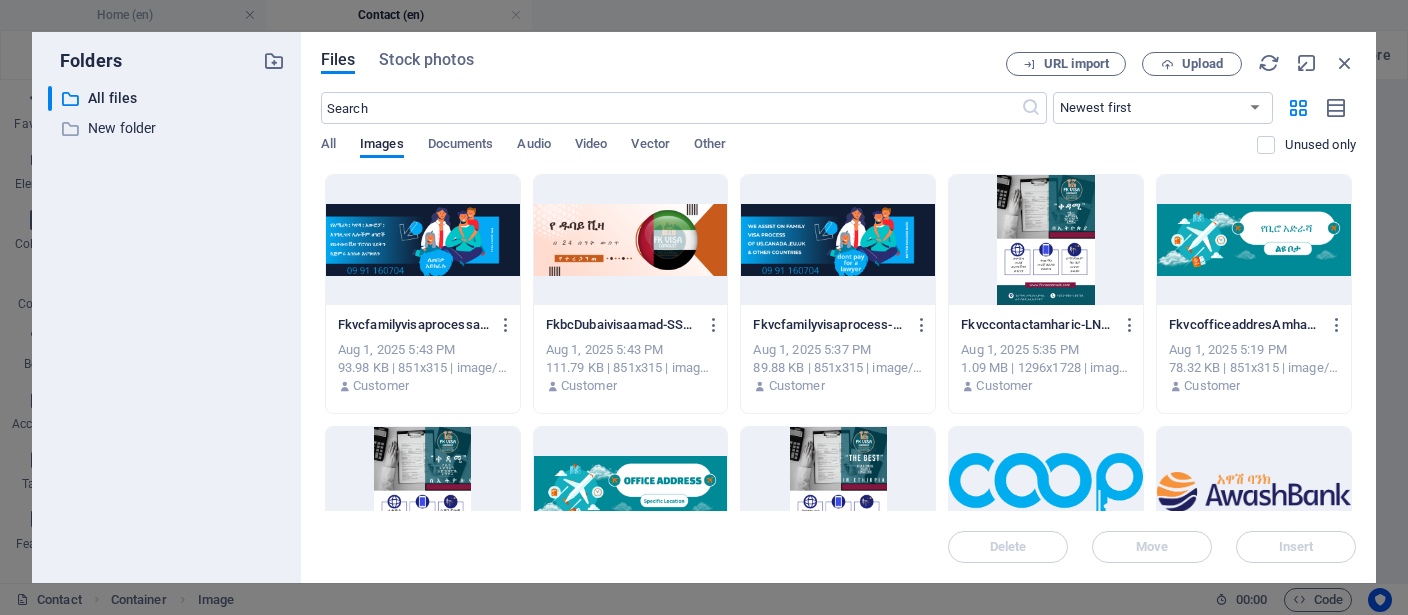 click at bounding box center (1046, 240) 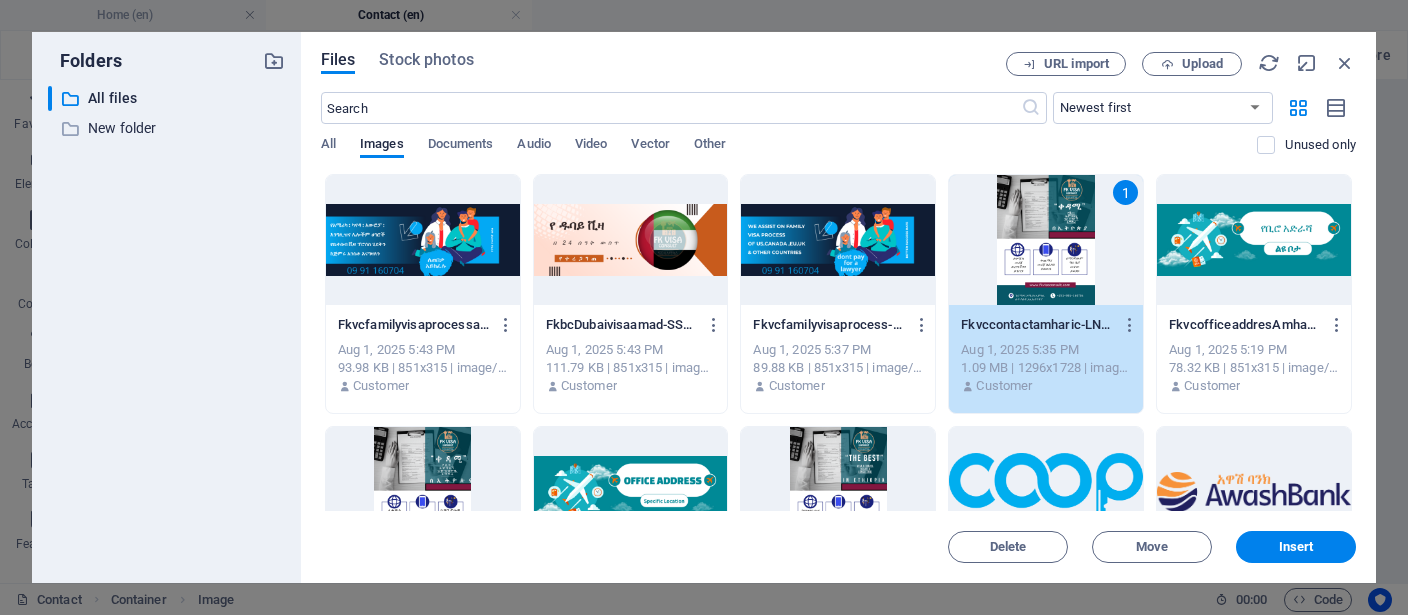 click on "Files Stock photos URL import Upload ​ Newest first Oldest first Name (A-Z) Name (Z-A) Size (0-9) Size (9-0) Resolution (0-9) Resolution (9-0) All Images Documents Audio Video Vector Other Unused only Drop files here to upload them instantly Fkvcfamilyvisaprocessam-be0NQxrwbxbLruw-8atg3g.png Fkvcfamilyvisaprocessam-be0NQxrwbxbLruw-8atg3g.png Aug 1, 2025 5:43 PM 93.98 KB | 851x315 | image/png Customer FkbcDubaivisaamad-SSrC8MiffokfGI7EsWBMXA.png FkbcDubaivisaamad-SSrC8MiffokfGI7EsWBMXA.png Aug 1, 2025 5:43 PM 111.79 KB | 851x315 | image/png Customer Fkvcfamilyvisaprocess-Vf0lrlvn9P0i0j2zlkuzfA.png Fkvcfamilyvisaprocess-Vf0lrlvn9P0i0j2zlkuzfA.png Aug 1, 2025 5:37 PM 89.88 KB | 851x315 | image/png Customer 1 Fkvccontactamharic-LN-bLE5LbC3j25nSEORMaQ.png Fkvccontactamharic-LN-bLE5LbC3j25nSEORMaQ.png Aug 1, 2025 5:35 PM 1.09 MB | 1296x1728 | image/png Customer FkvcofficeaddresAmharic-NsS-IzgiSo2pFRWv6eOgow.png FkvcofficeaddresAmharic-NsS-IzgiSo2pFRWv6eOgow.png Aug 1, 2025 5:19 PM 78.32 KB | 851x315 | image/png" at bounding box center [838, 307] 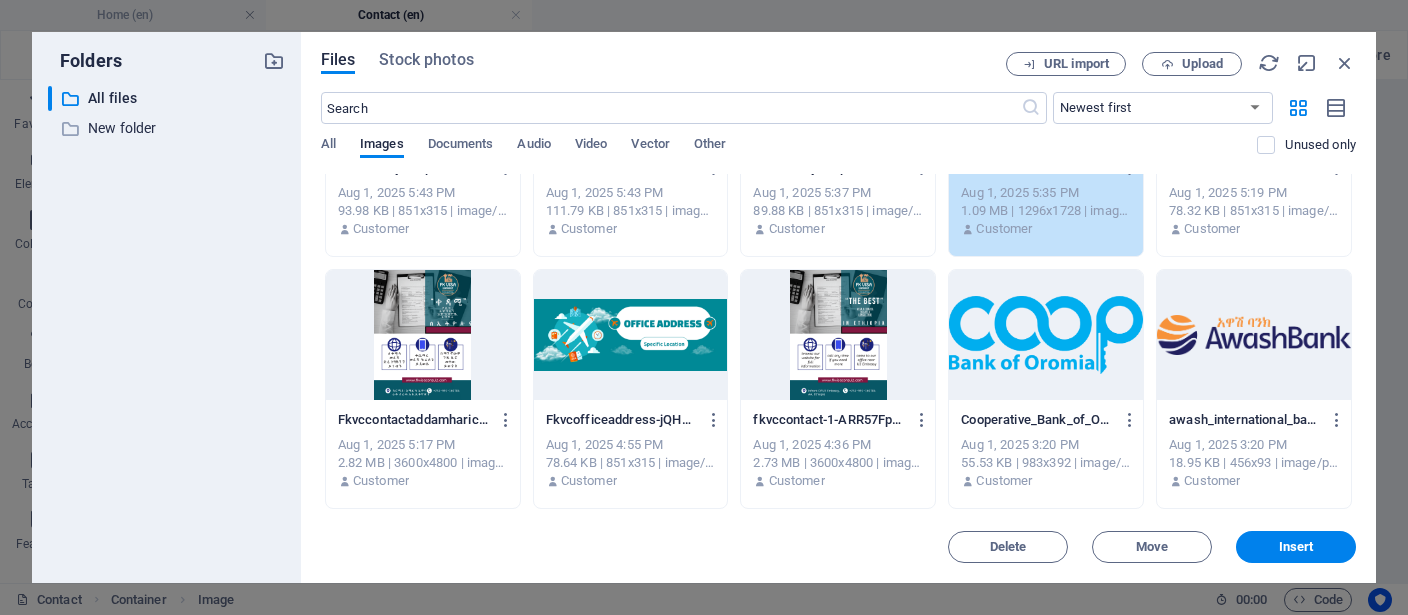 scroll, scrollTop: 184, scrollLeft: 0, axis: vertical 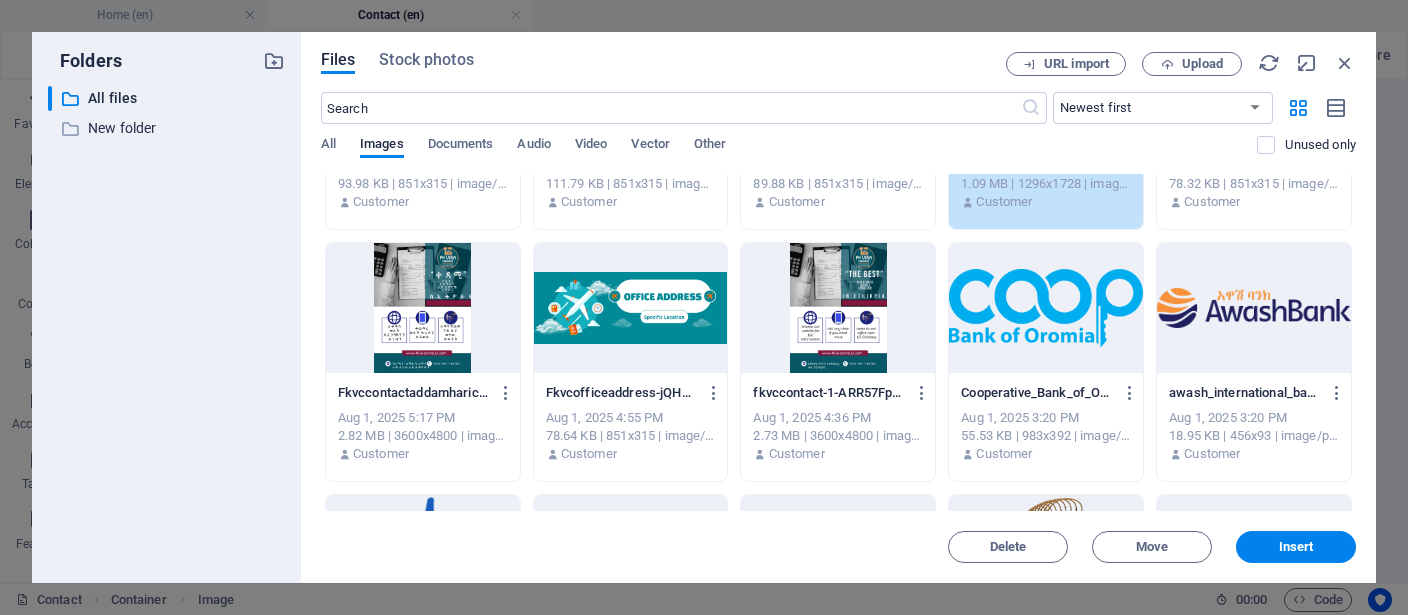 click at bounding box center (838, 308) 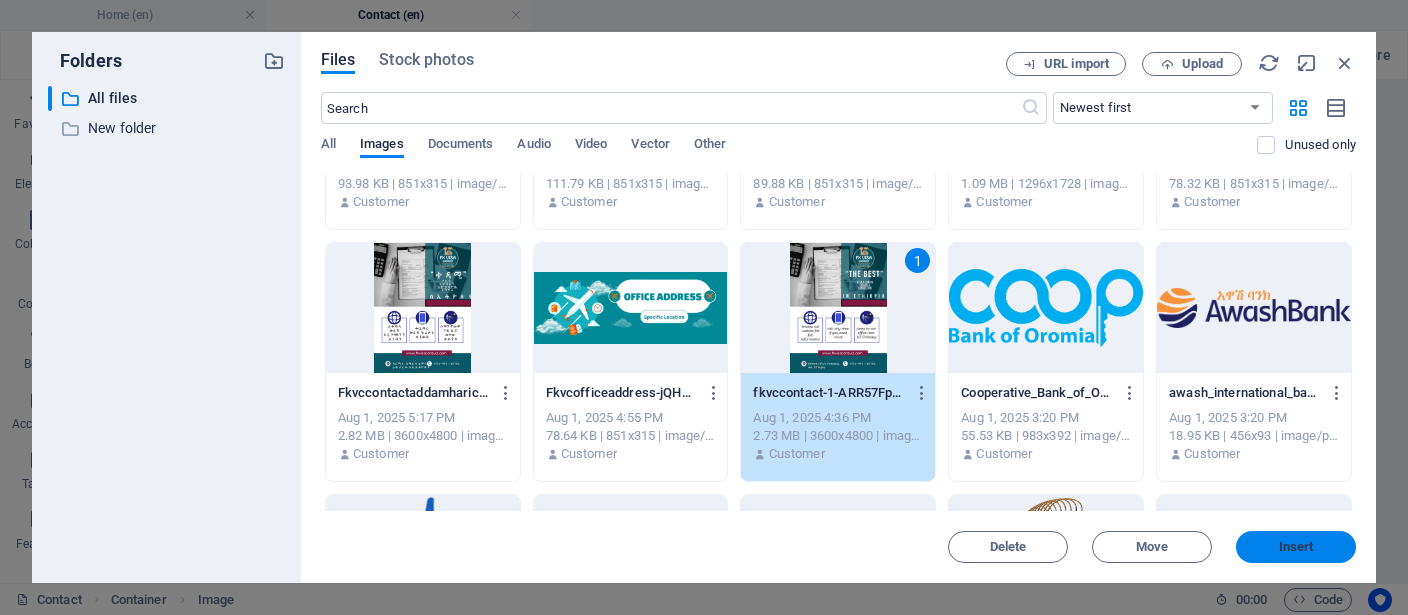 click on "Insert" at bounding box center (1296, 547) 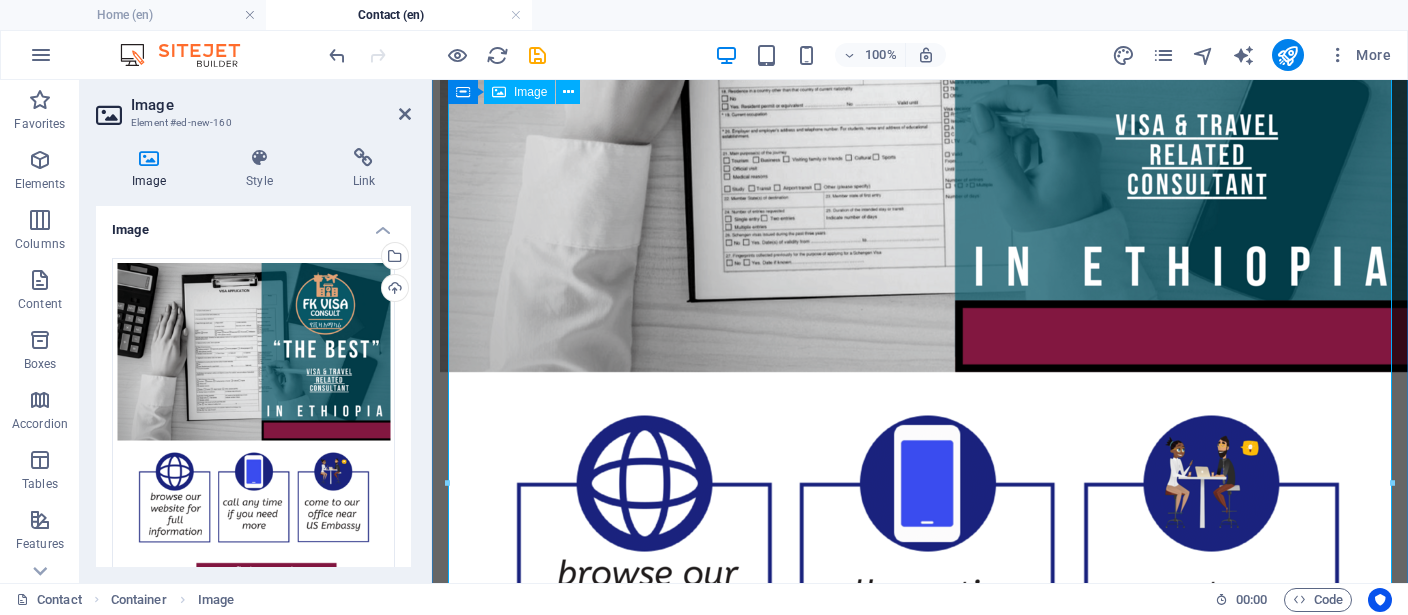 scroll, scrollTop: 633, scrollLeft: 0, axis: vertical 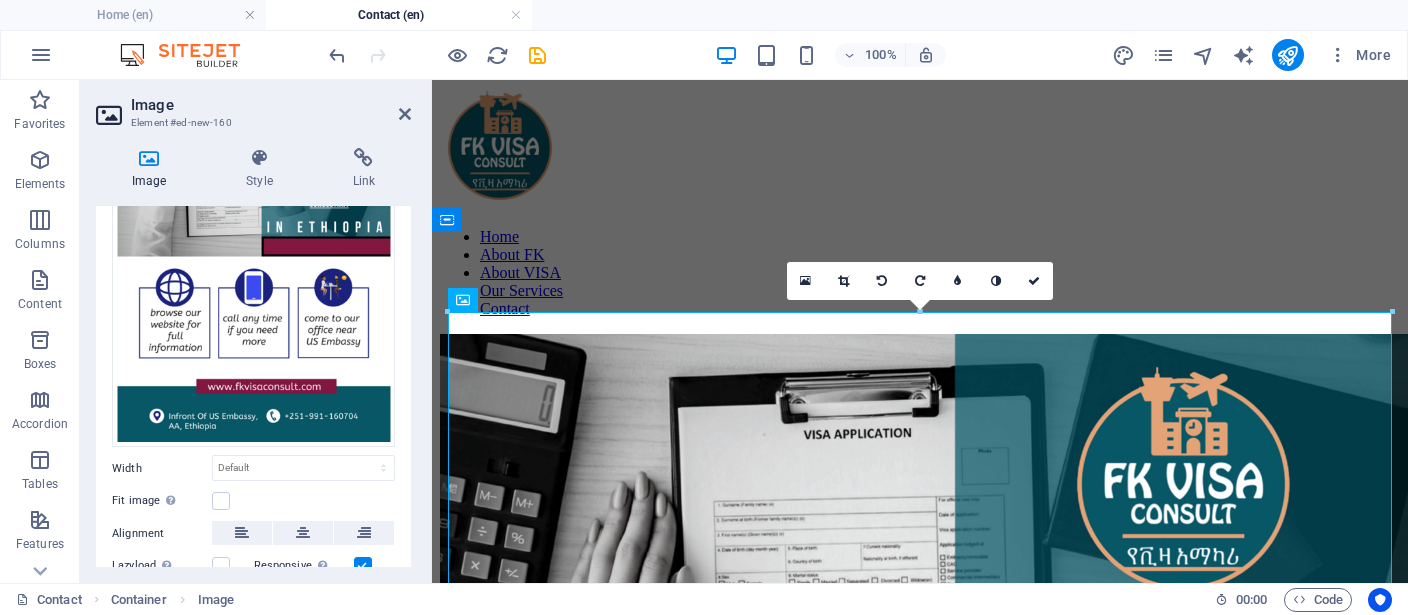click at bounding box center (437, 55) 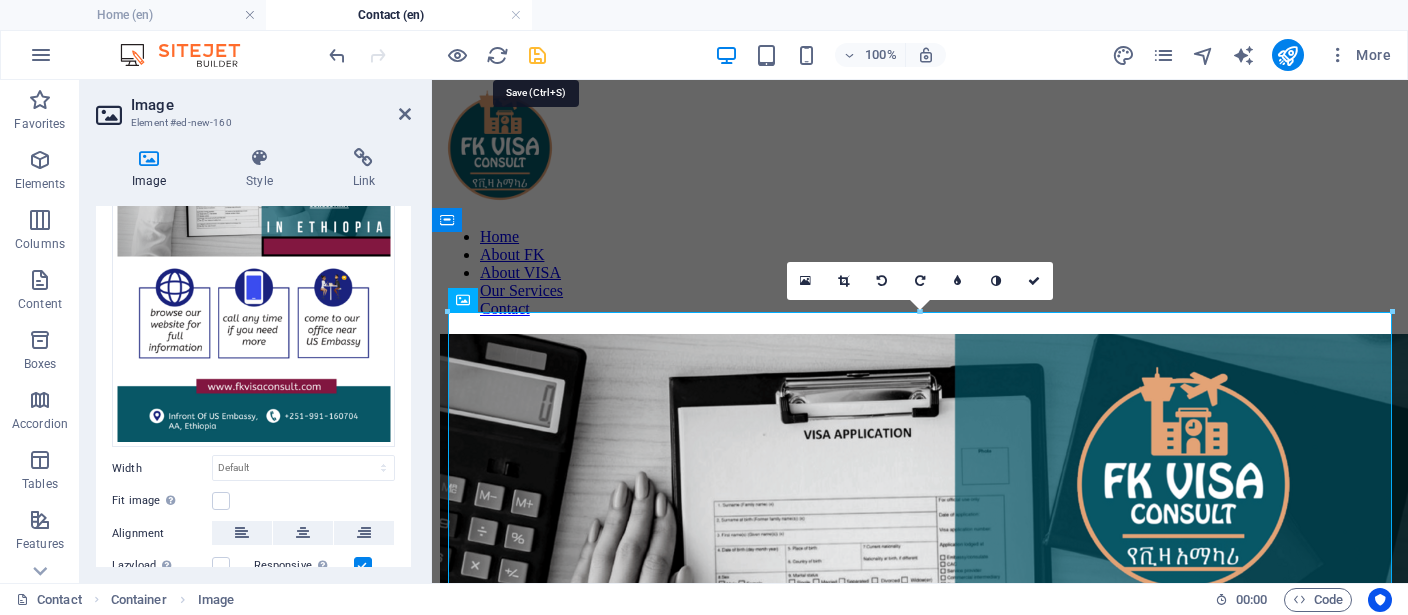 click at bounding box center (537, 55) 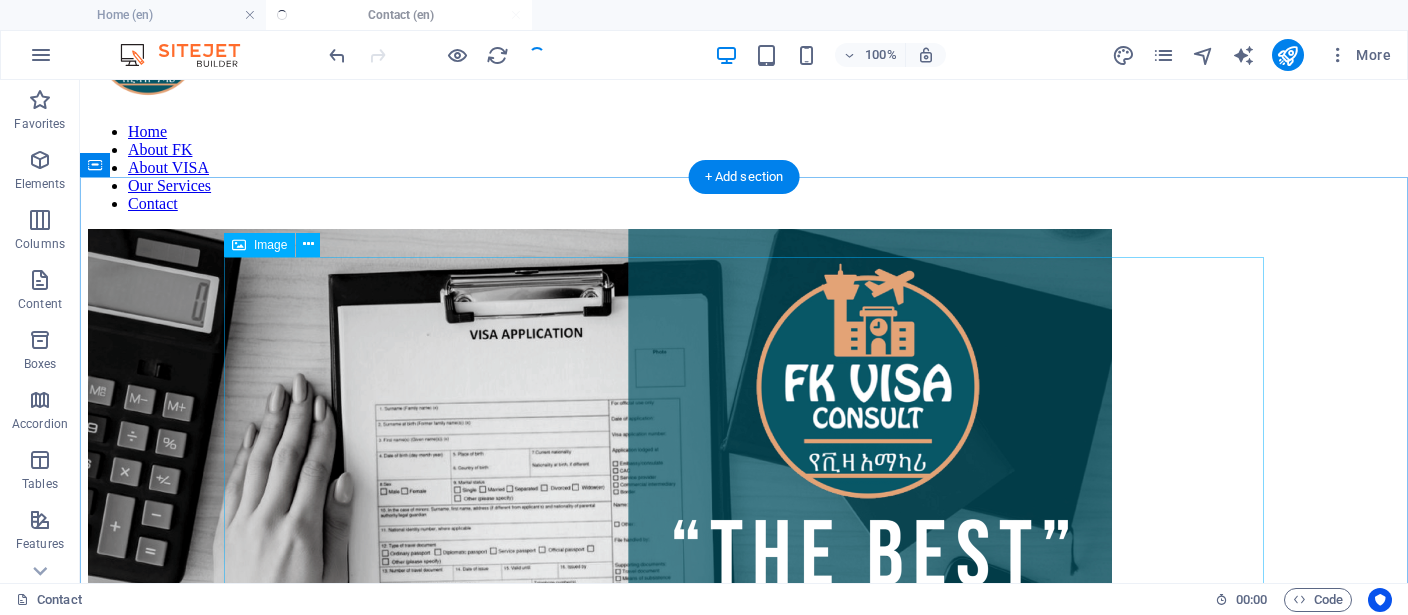 scroll, scrollTop: 0, scrollLeft: 0, axis: both 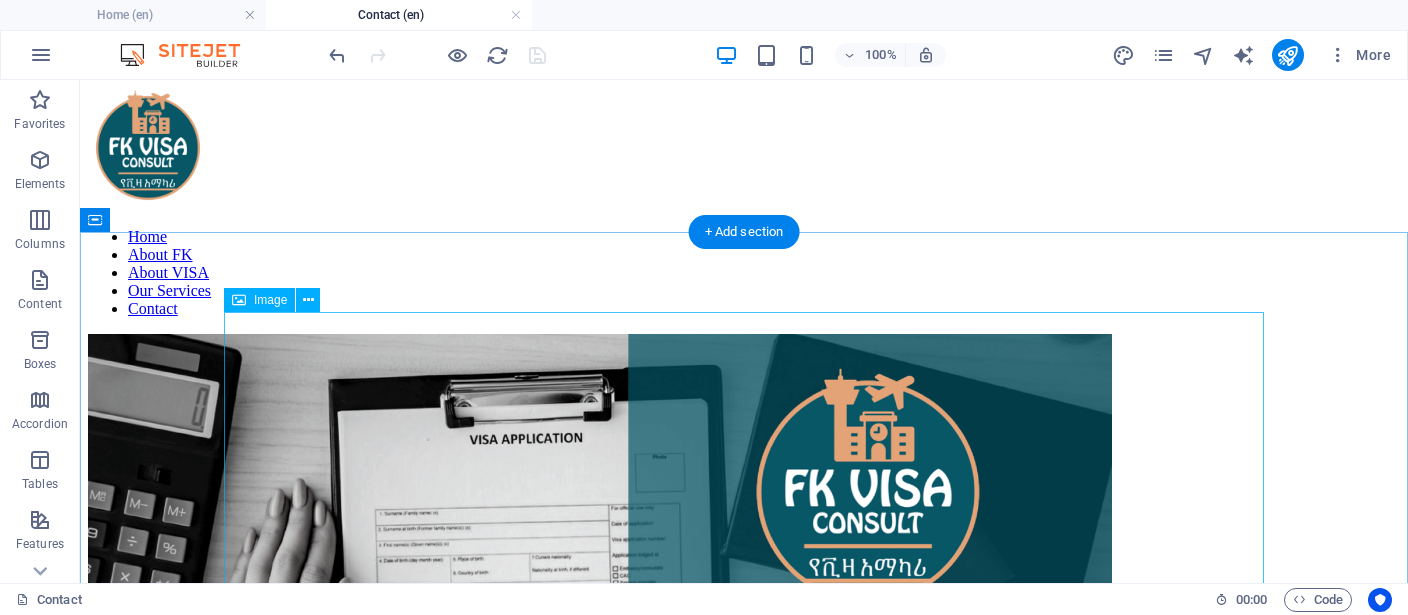 click at bounding box center (744, 1019) 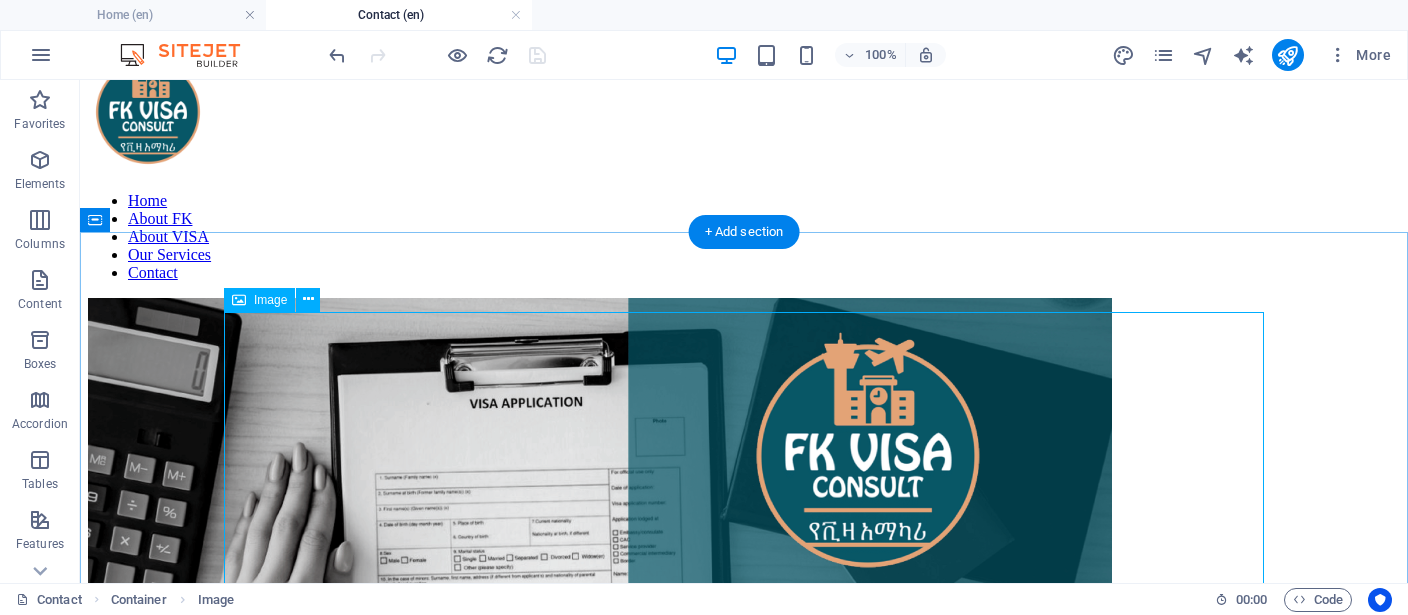 scroll, scrollTop: 0, scrollLeft: 0, axis: both 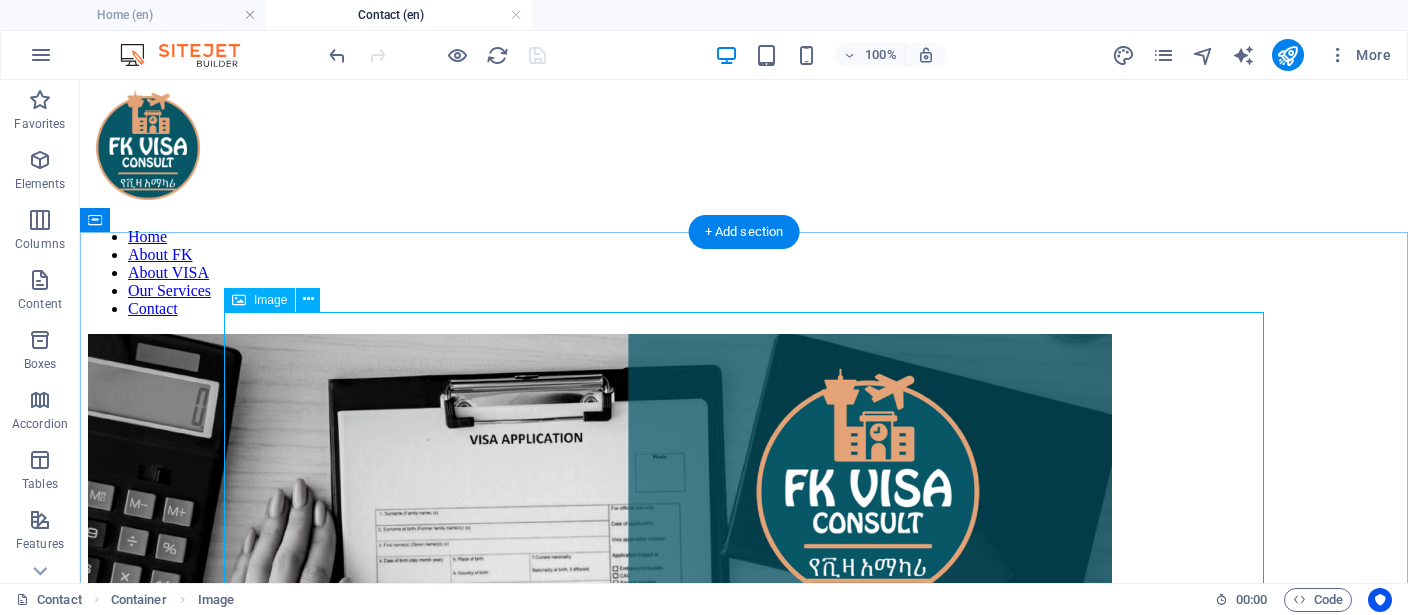 click at bounding box center (744, 1019) 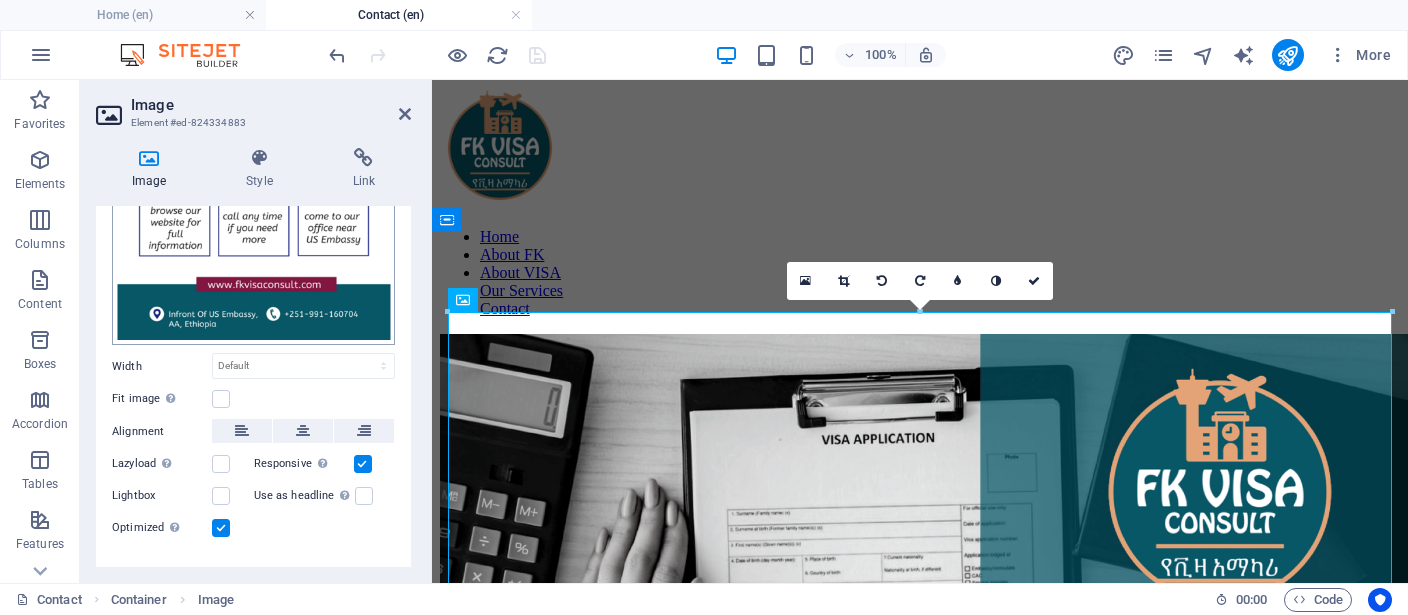 scroll, scrollTop: 322, scrollLeft: 0, axis: vertical 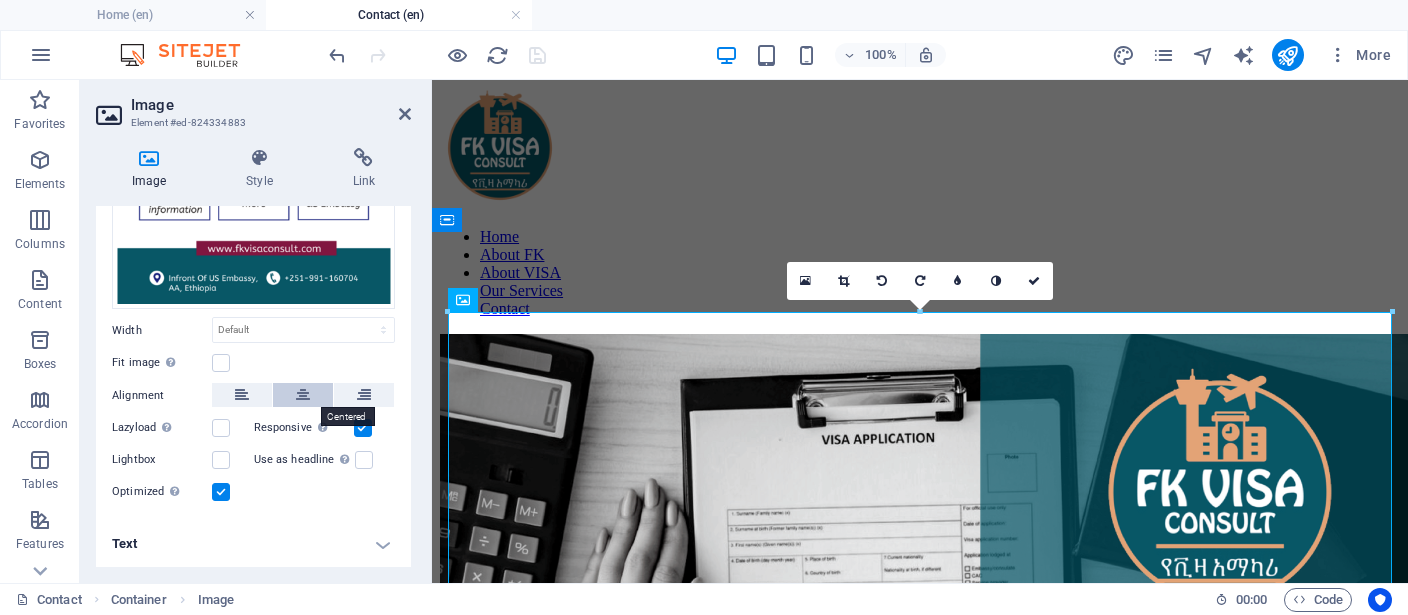 click at bounding box center (303, 395) 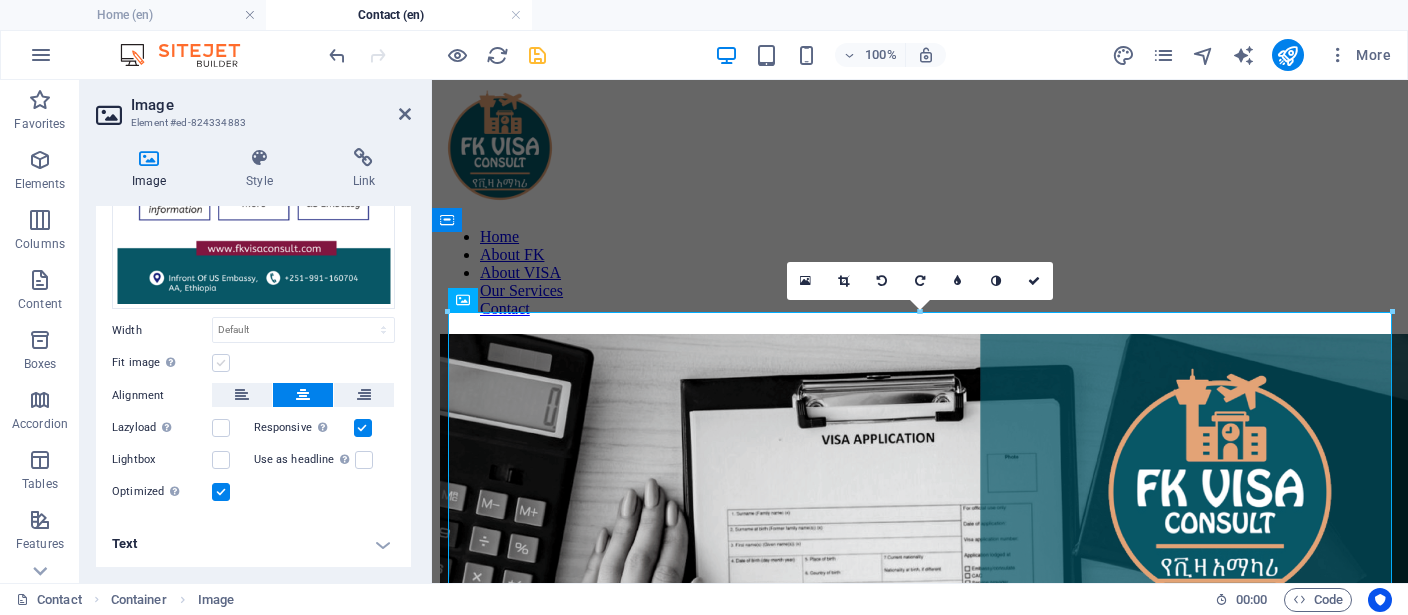 click at bounding box center (221, 363) 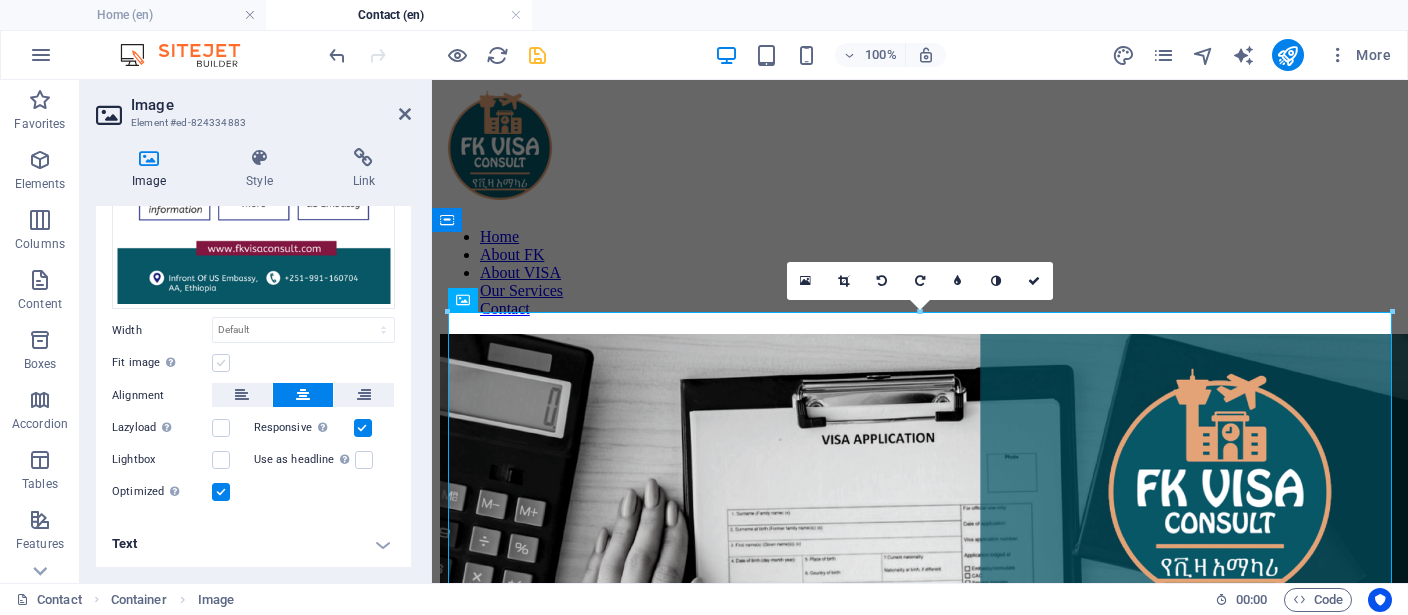 click on "Fit image Automatically fit image to a fixed width and height" at bounding box center (0, 0) 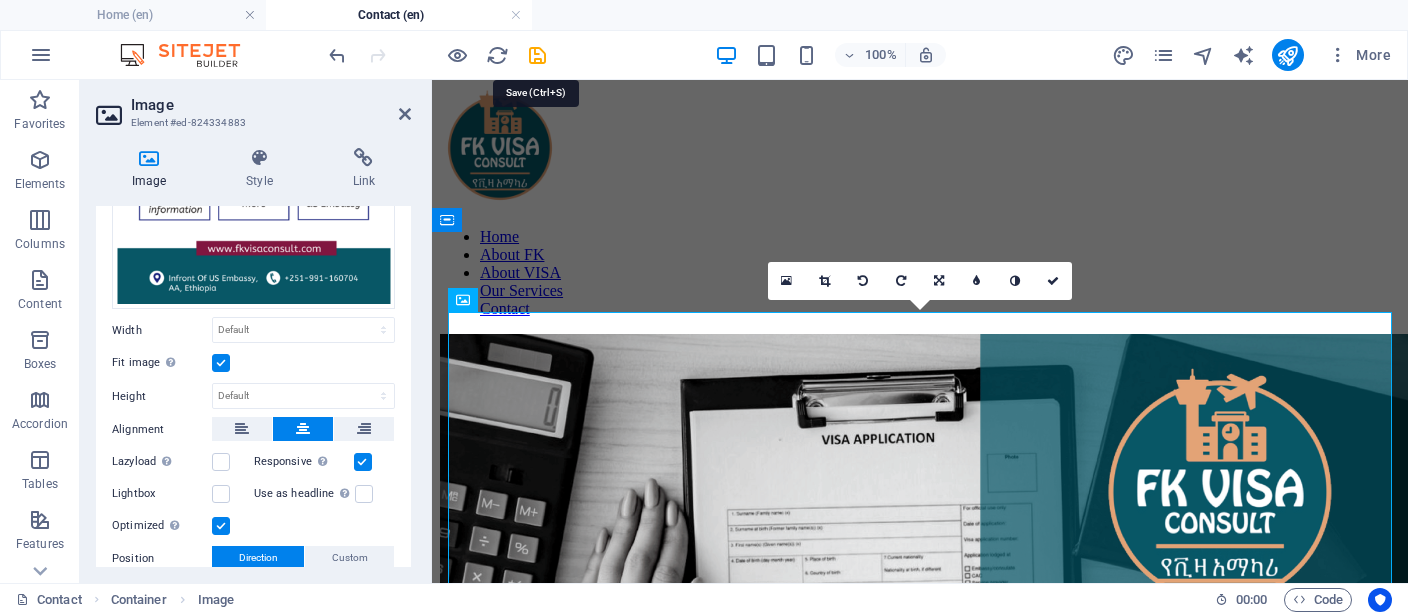 drag, startPoint x: 538, startPoint y: 48, endPoint x: 547, endPoint y: 59, distance: 14.21267 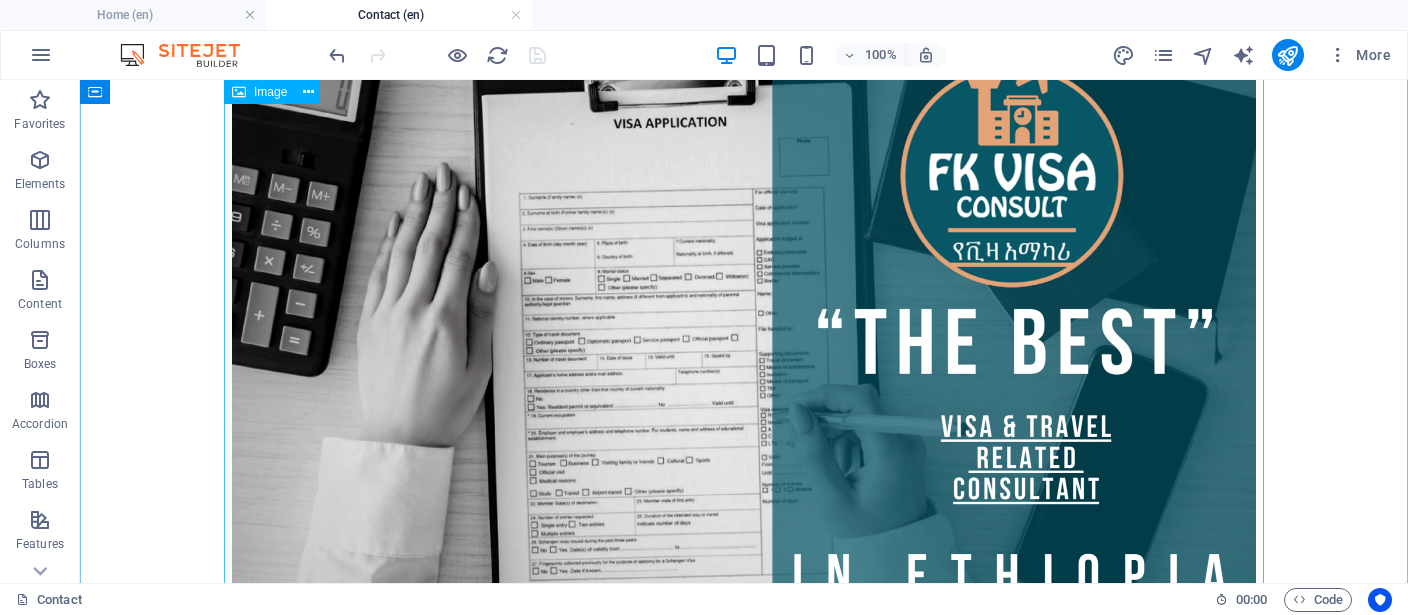 scroll, scrollTop: 105, scrollLeft: 0, axis: vertical 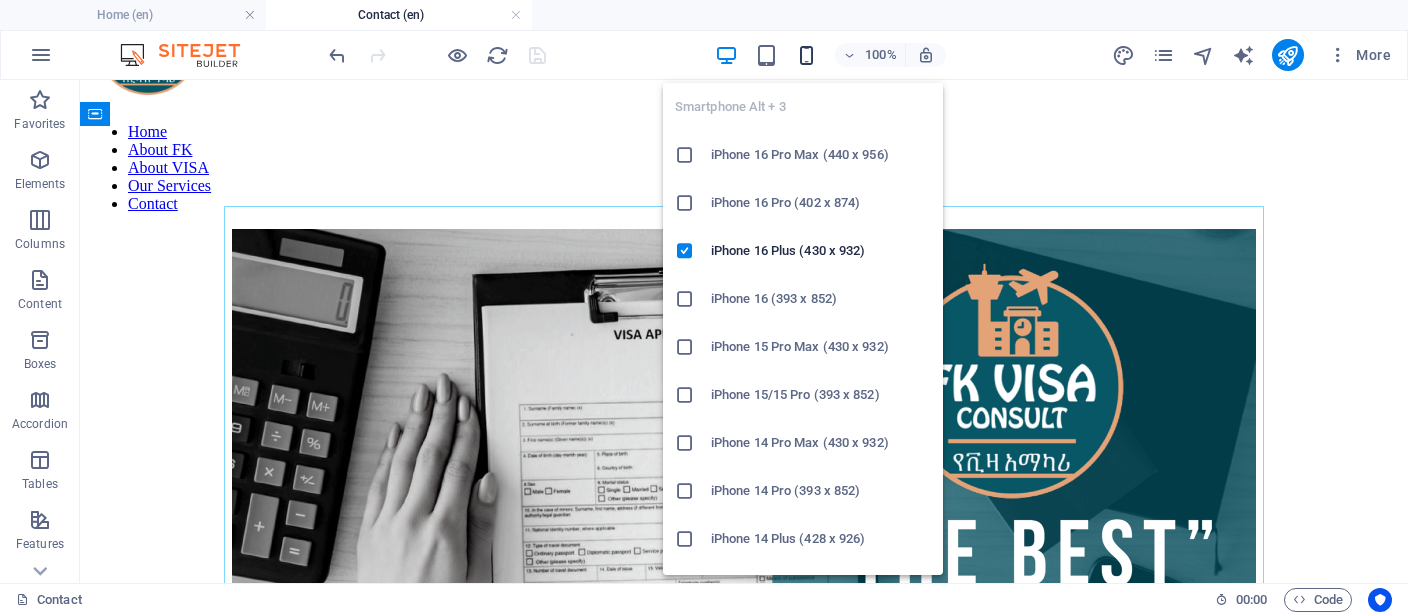 click at bounding box center [806, 55] 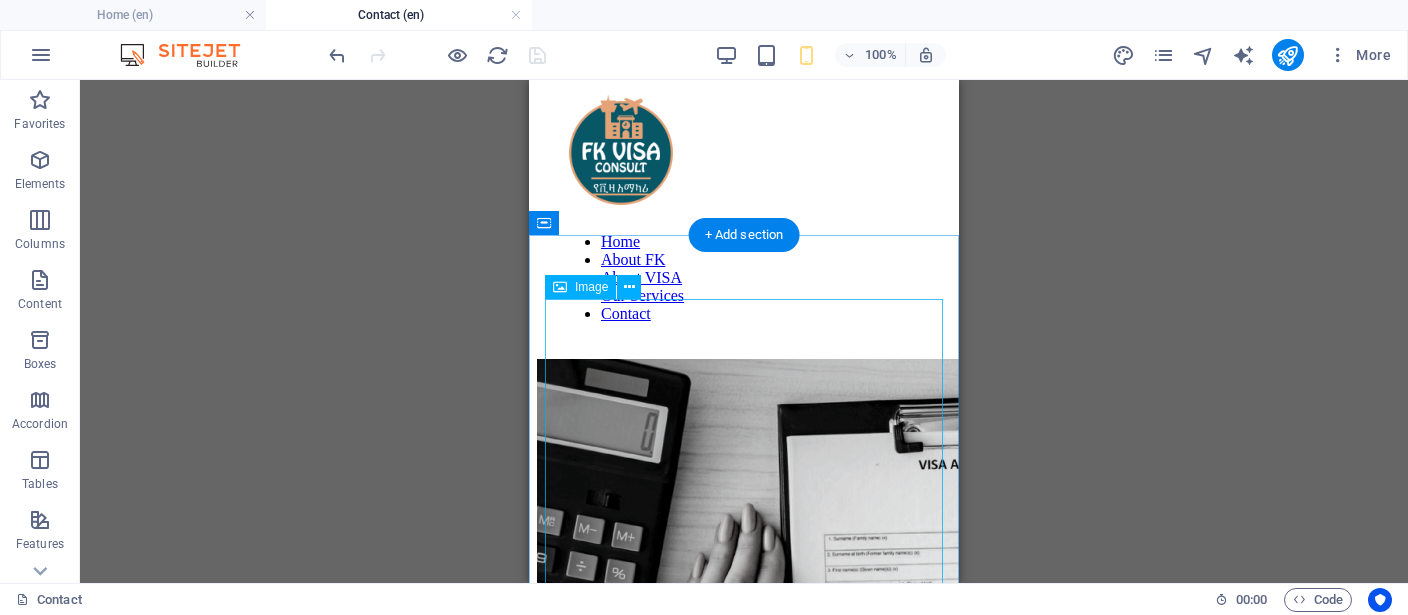 scroll, scrollTop: 0, scrollLeft: 0, axis: both 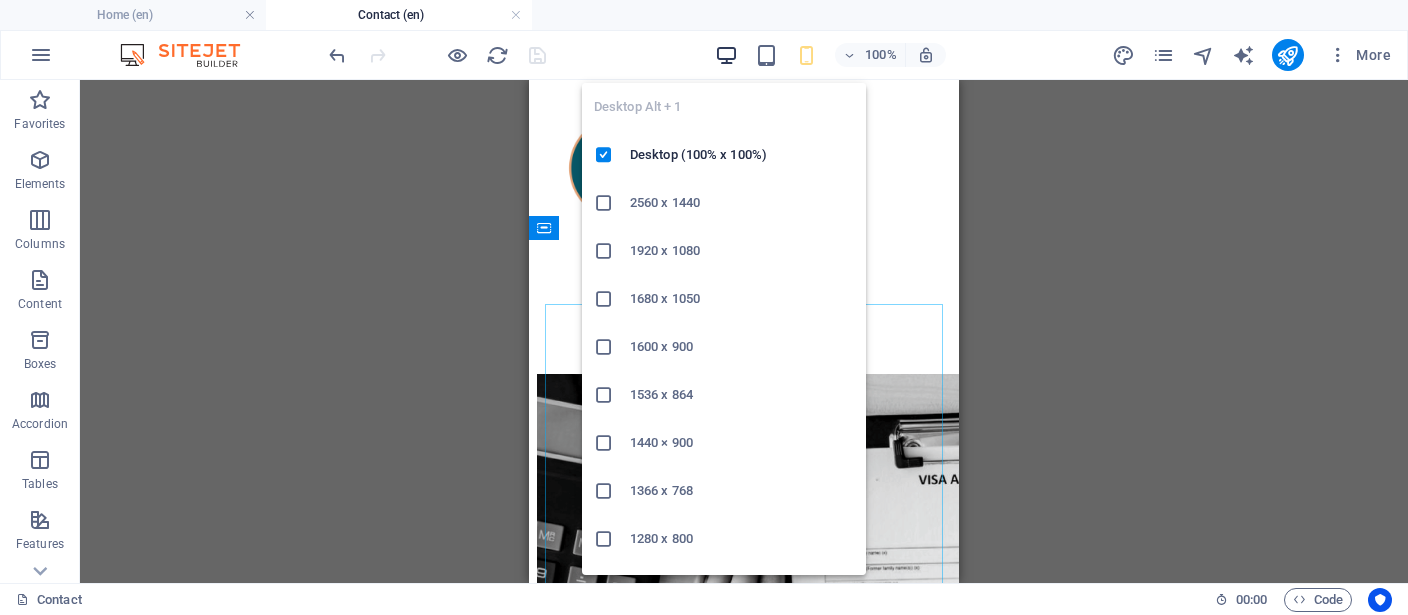 click at bounding box center (726, 55) 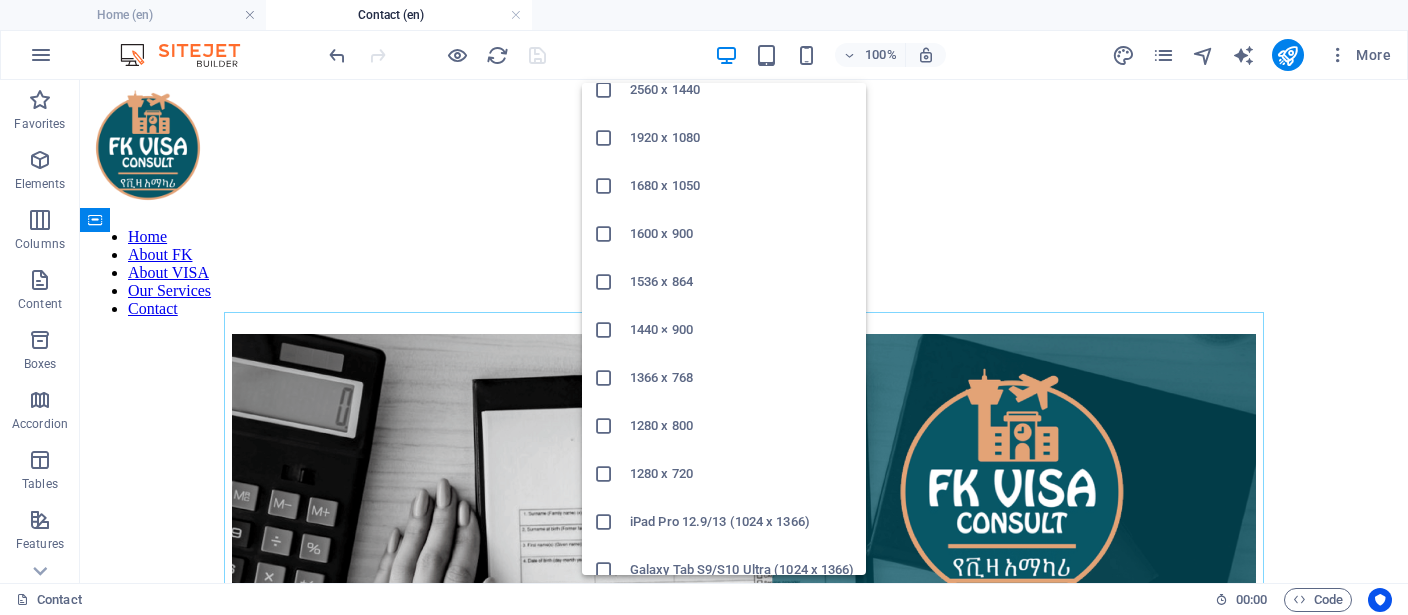 scroll, scrollTop: 0, scrollLeft: 0, axis: both 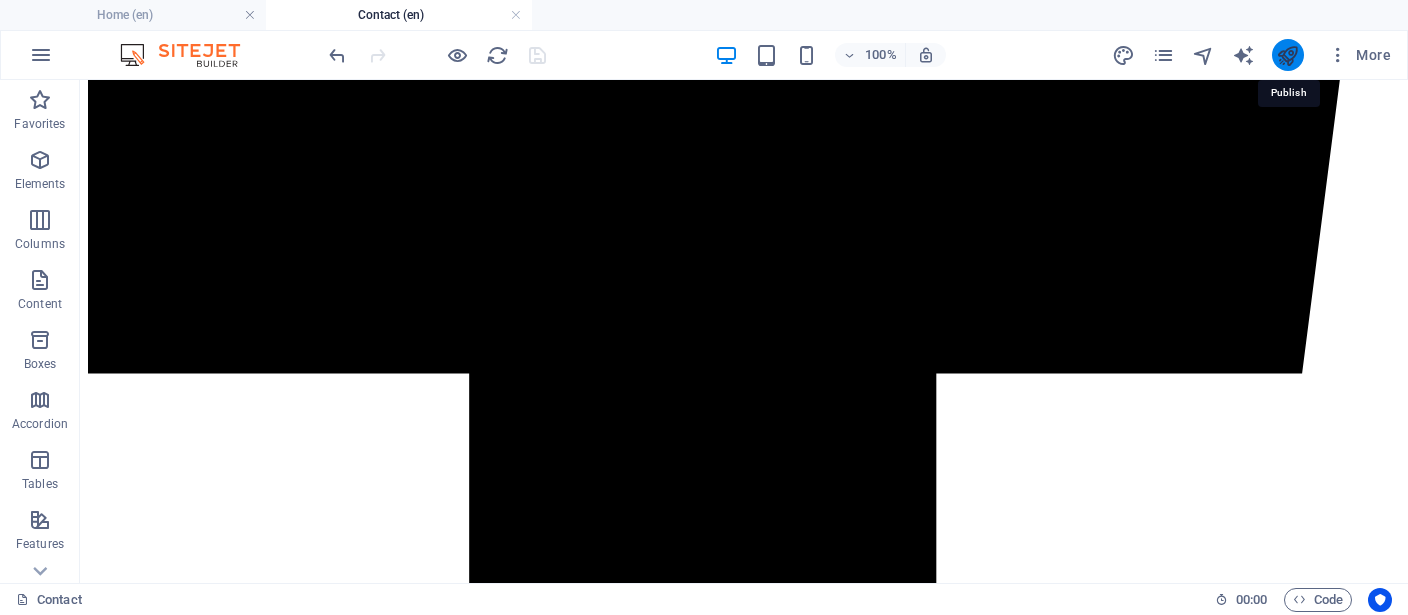 click at bounding box center (1287, 55) 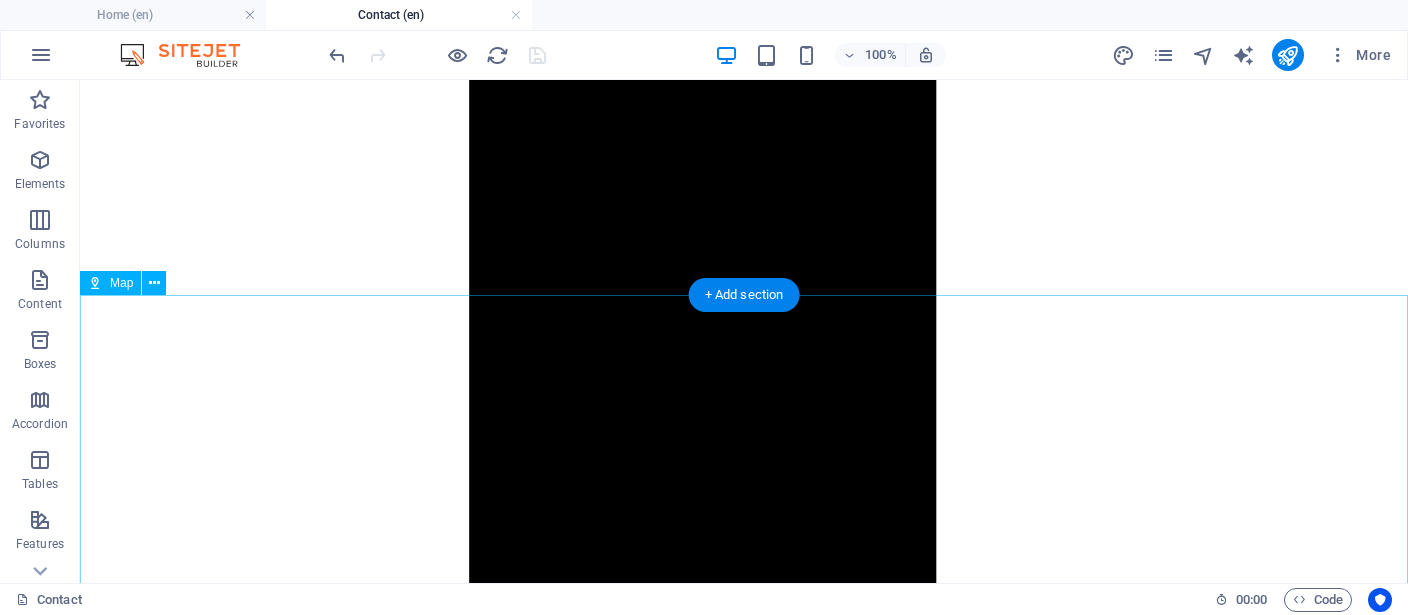 scroll, scrollTop: 3463, scrollLeft: 0, axis: vertical 